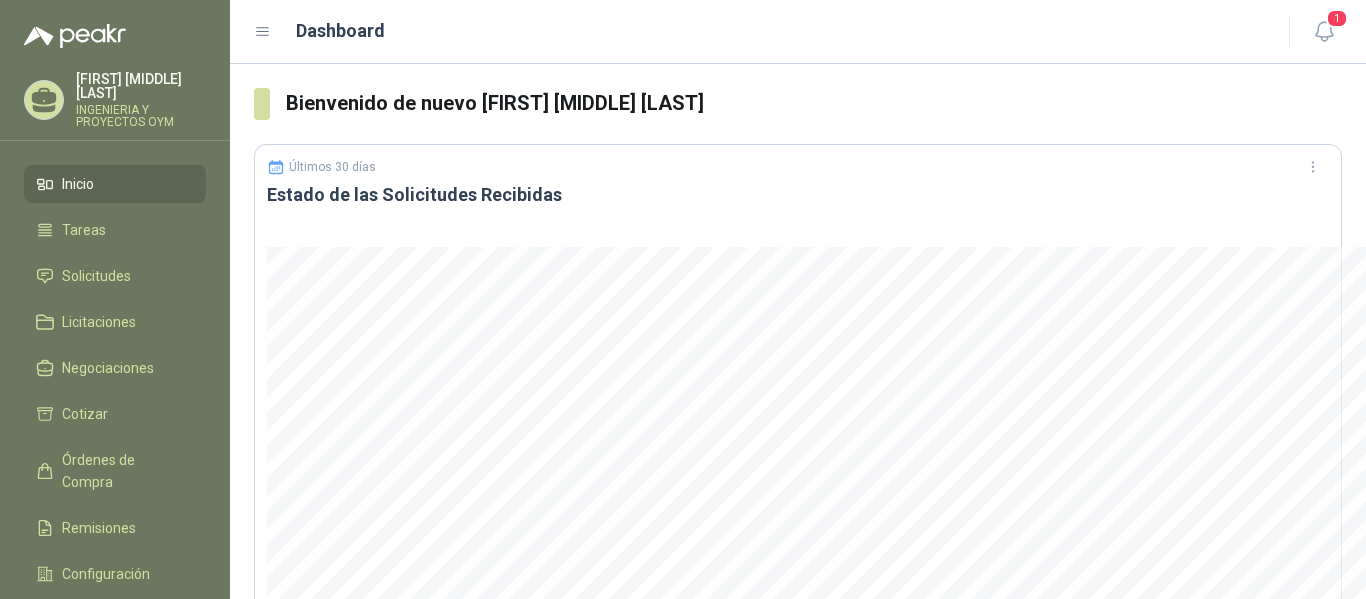 scroll, scrollTop: 0, scrollLeft: 0, axis: both 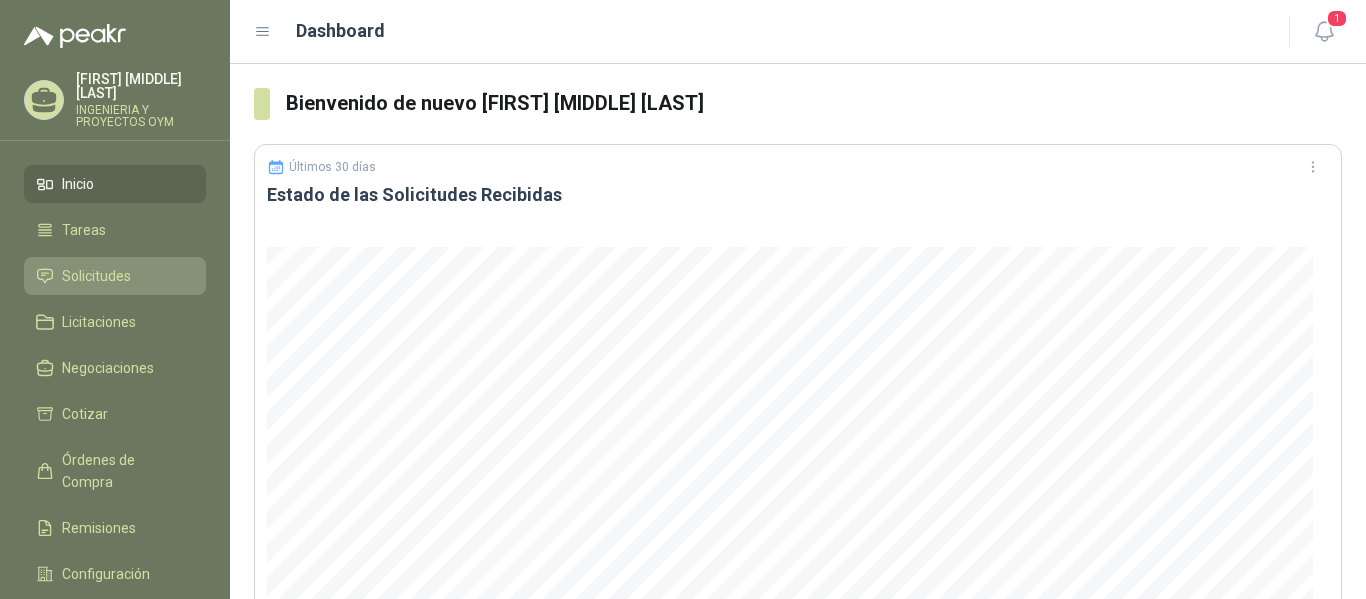 click on "Solicitudes" at bounding box center (115, 276) 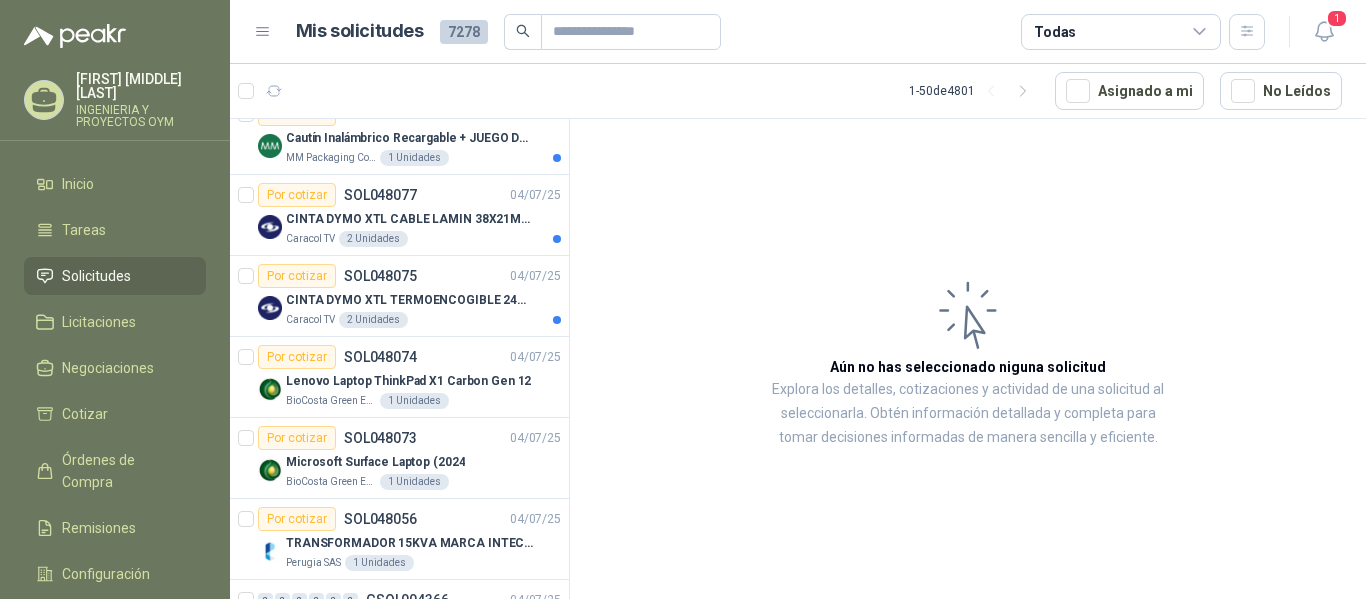 scroll, scrollTop: 1523, scrollLeft: 0, axis: vertical 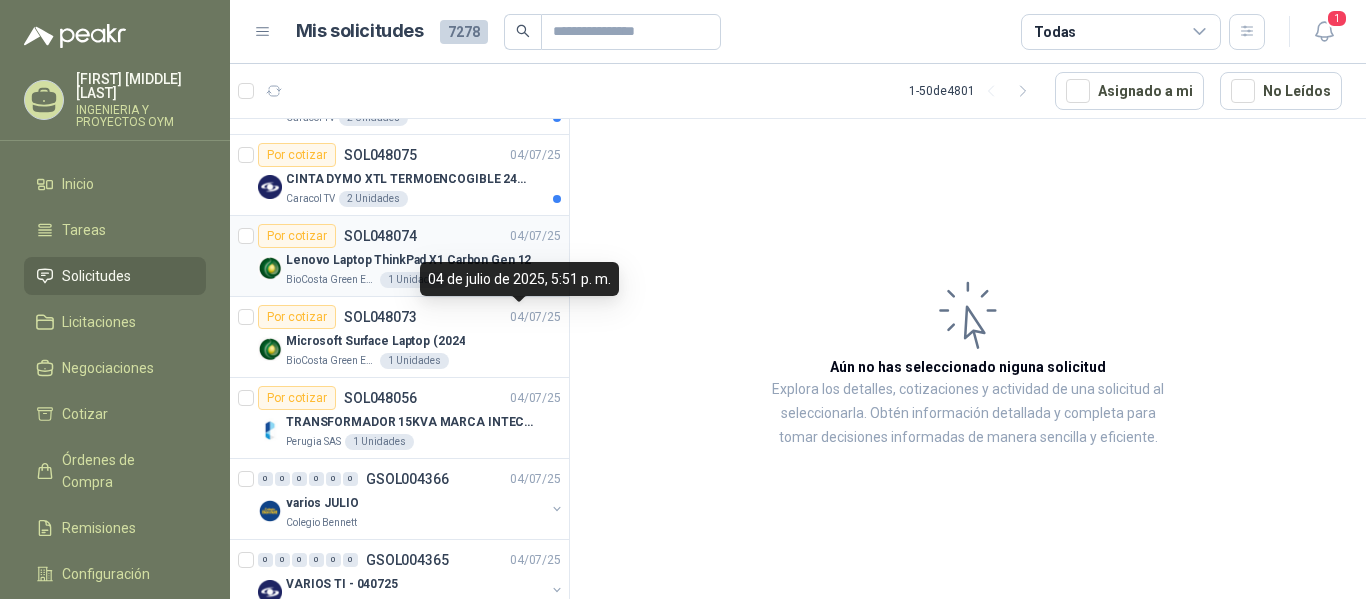 click on "1   Unidades" at bounding box center [414, 280] 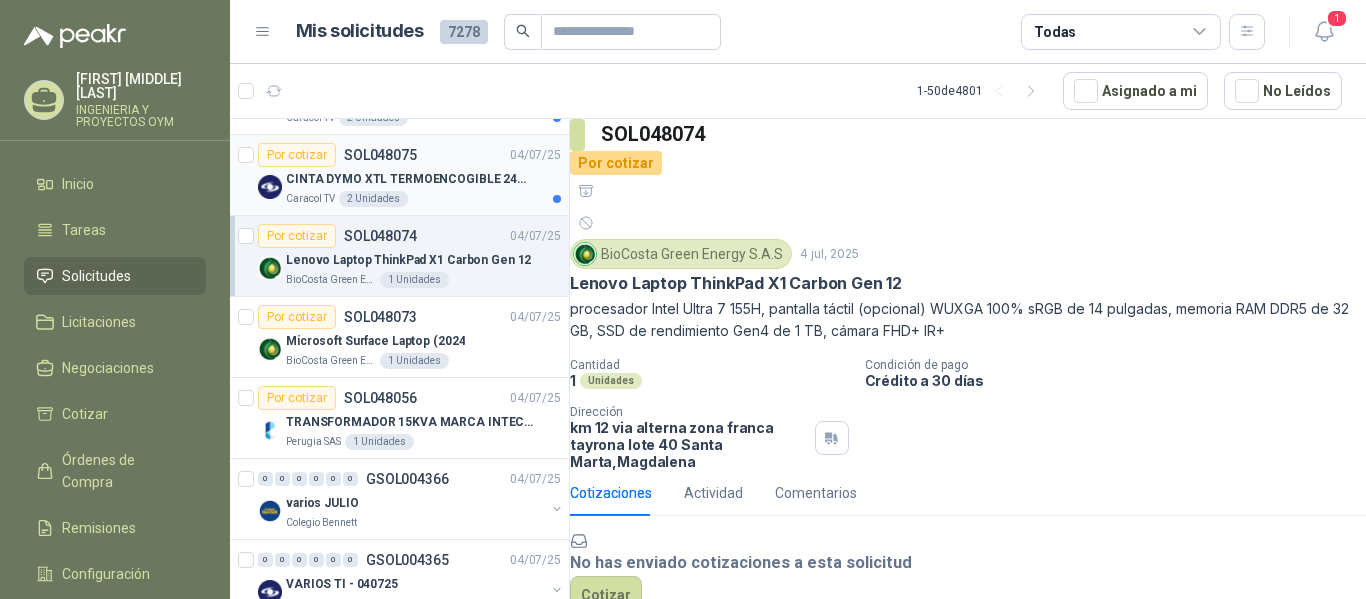 click on "Caracol TV 2   Unidades" at bounding box center [423, 199] 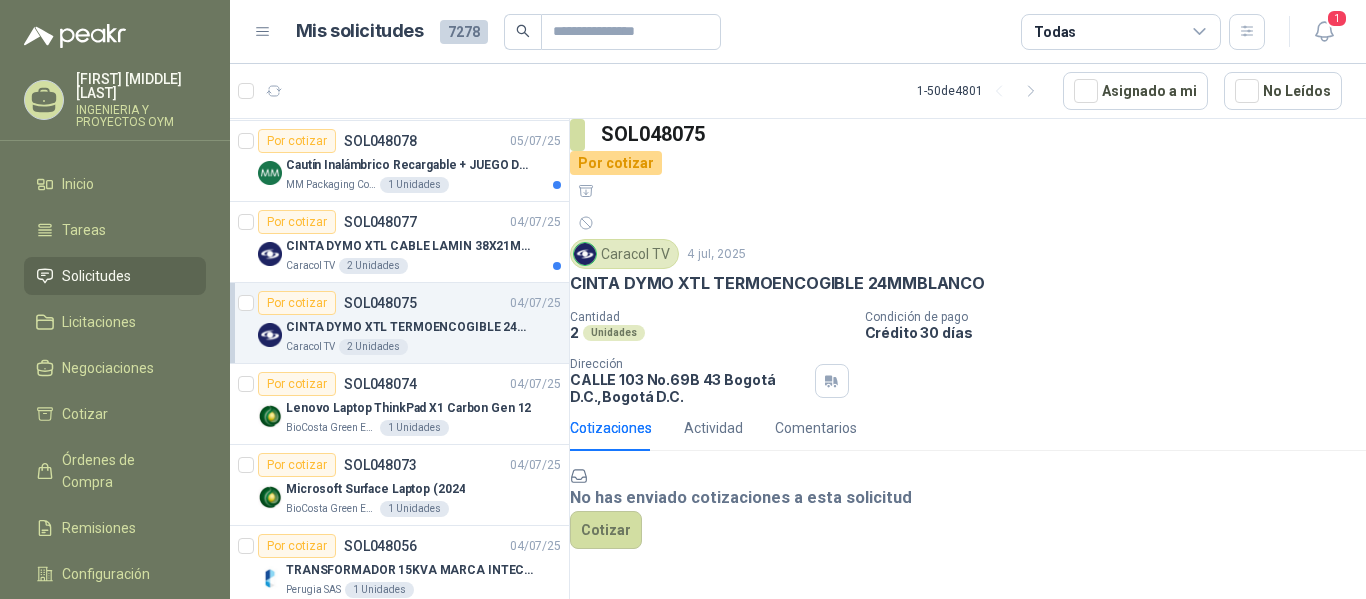 scroll, scrollTop: 1332, scrollLeft: 0, axis: vertical 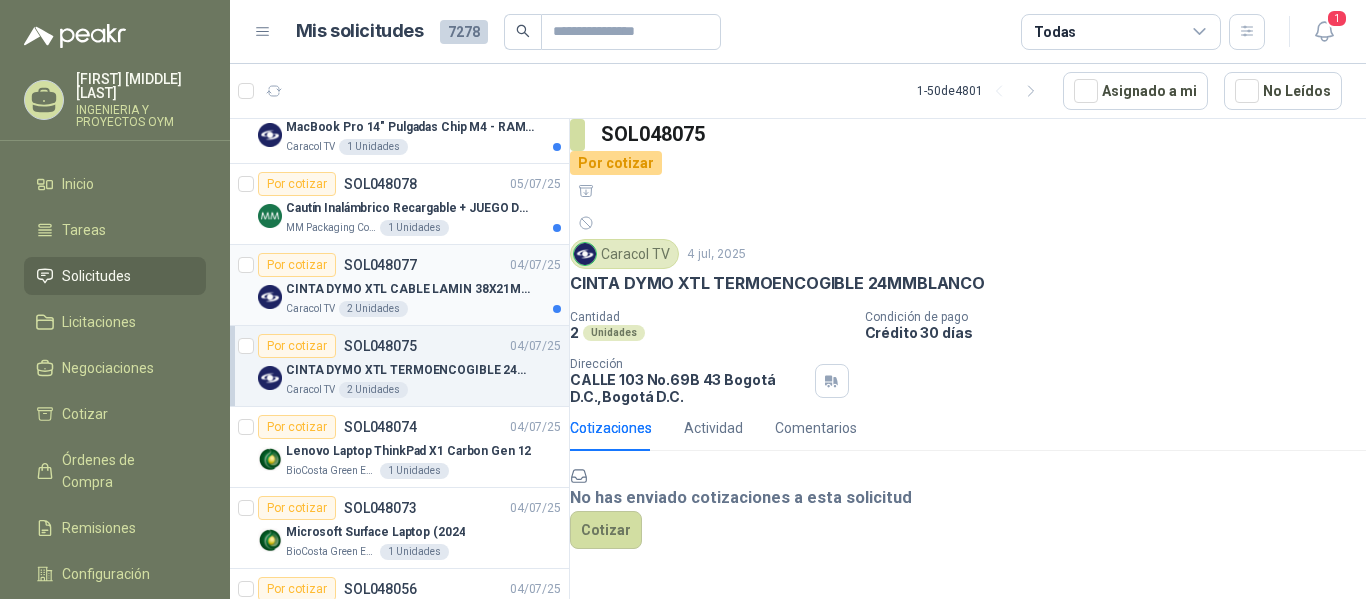 click on "Caracol TV 2   Unidades" at bounding box center (423, 309) 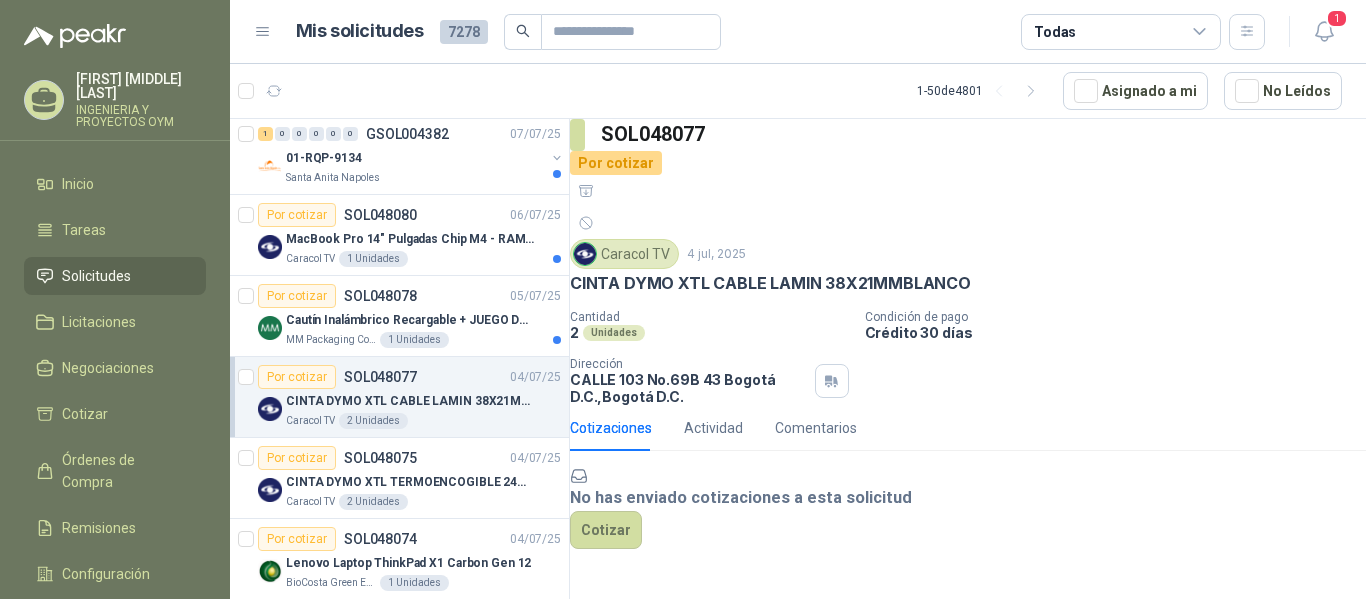scroll, scrollTop: 1211, scrollLeft: 0, axis: vertical 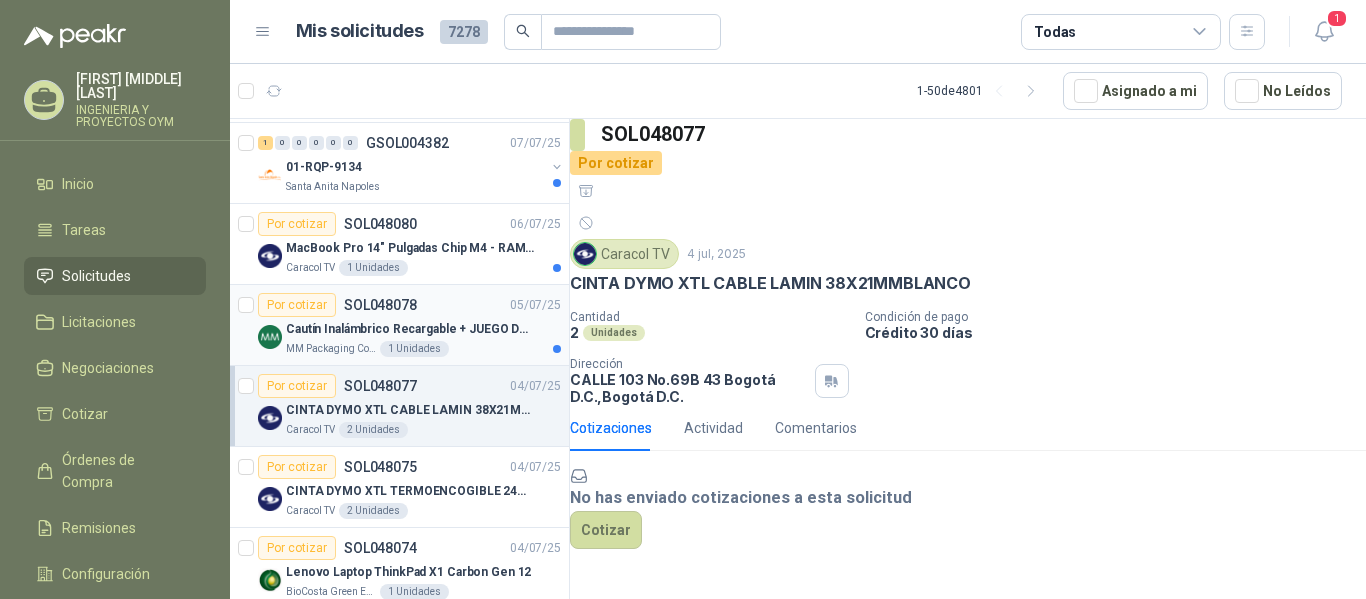 click on "Por cotizar SOL048078 05/07/25" at bounding box center [409, 305] 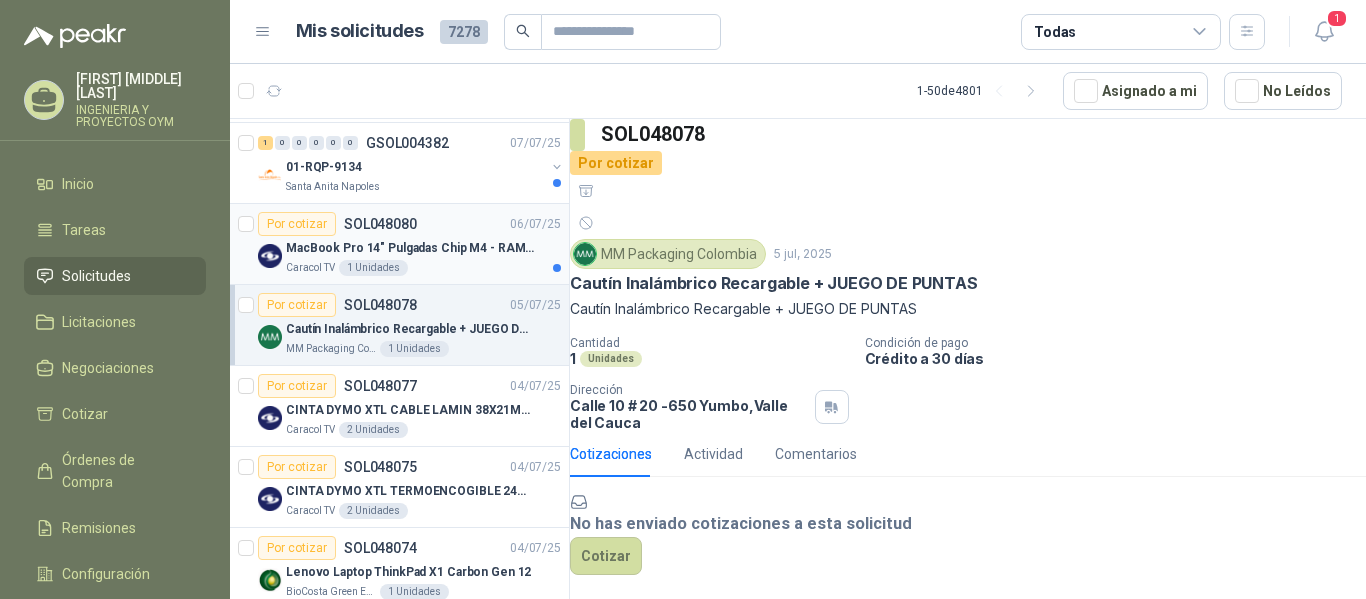 click on "MacBook Pro 14" Pulgadas Chip M4 - RAM 16GB - SSD 1TB" at bounding box center [410, 248] 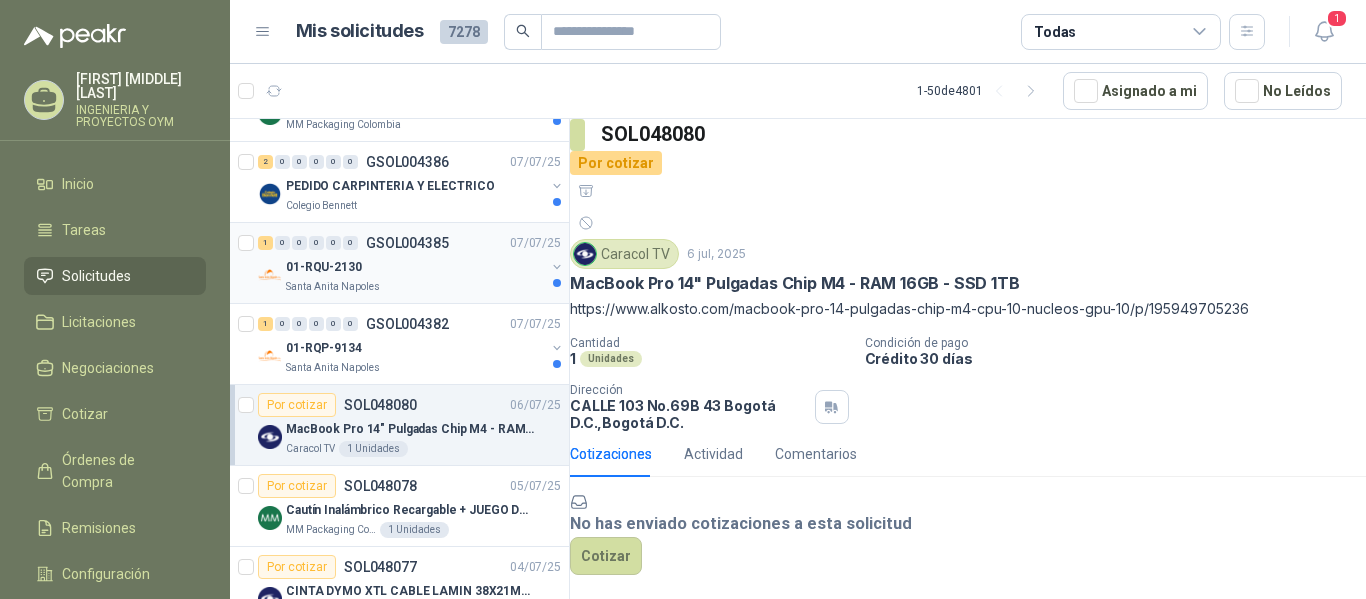 scroll, scrollTop: 1020, scrollLeft: 0, axis: vertical 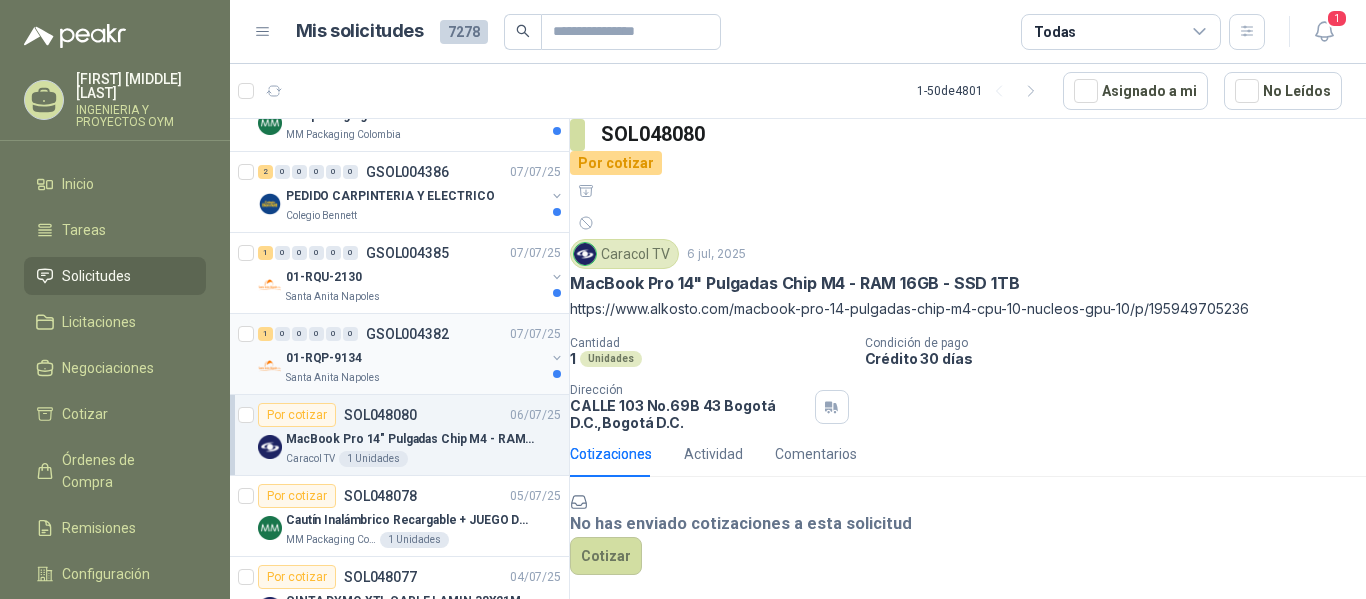 click on "01-RQP-9134" at bounding box center (415, 358) 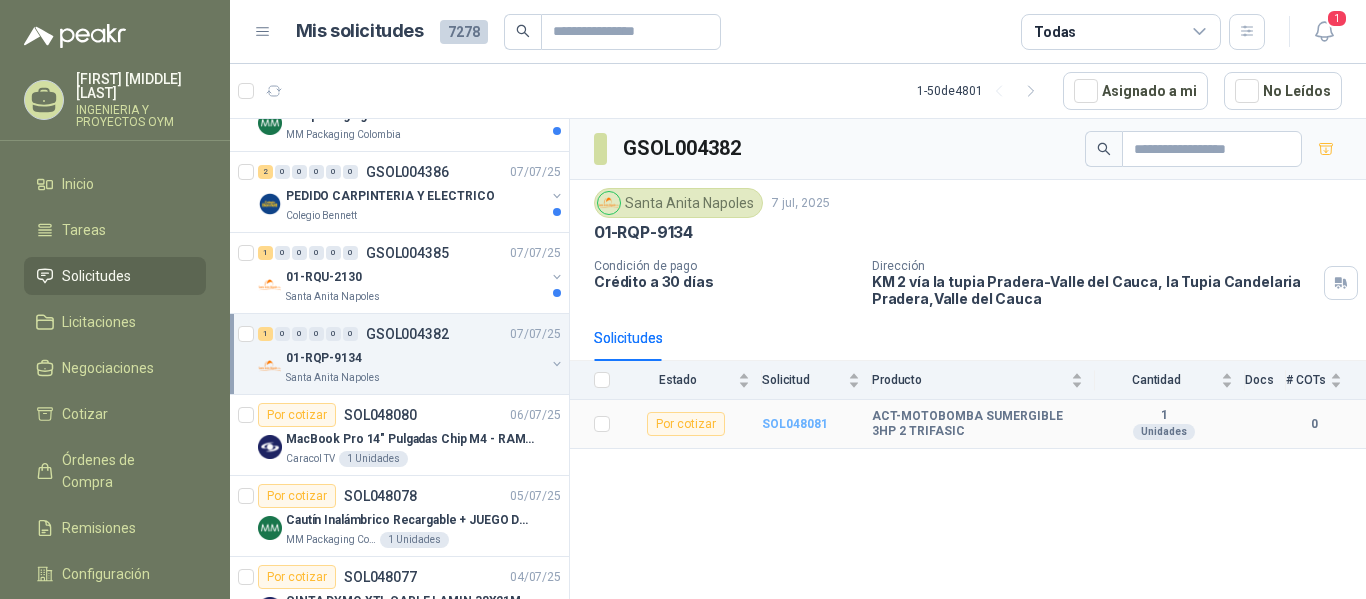click on "SOL048081" at bounding box center [795, 424] 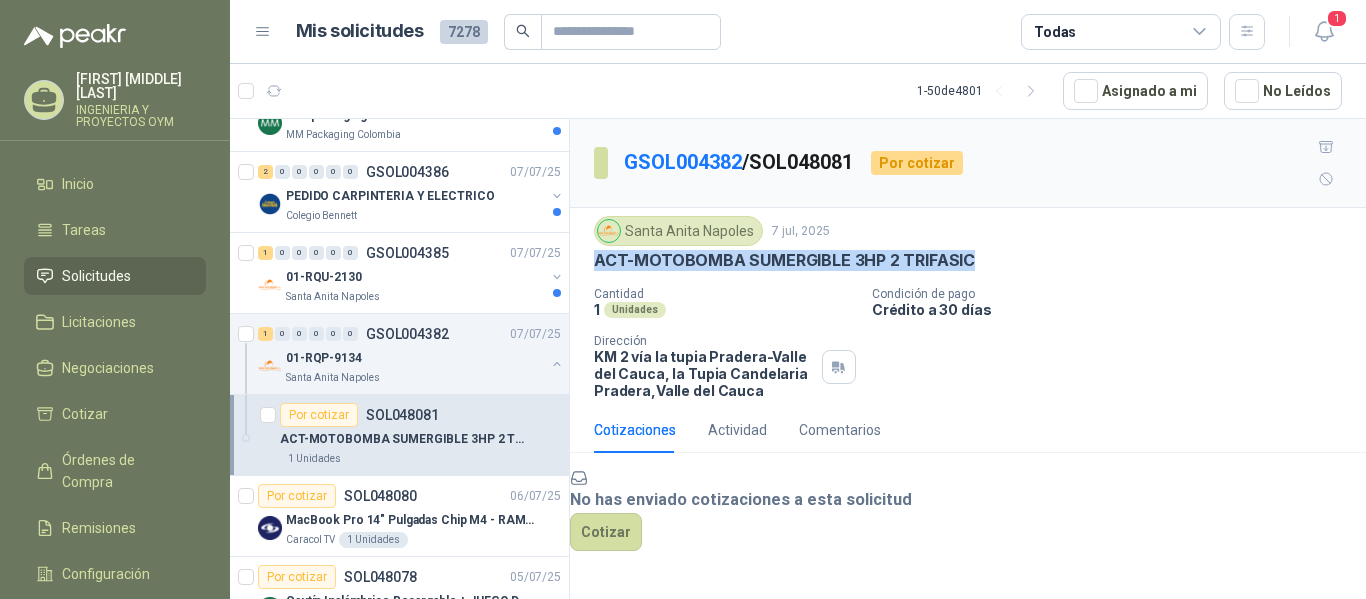 drag, startPoint x: 597, startPoint y: 232, endPoint x: 1013, endPoint y: 245, distance: 416.20306 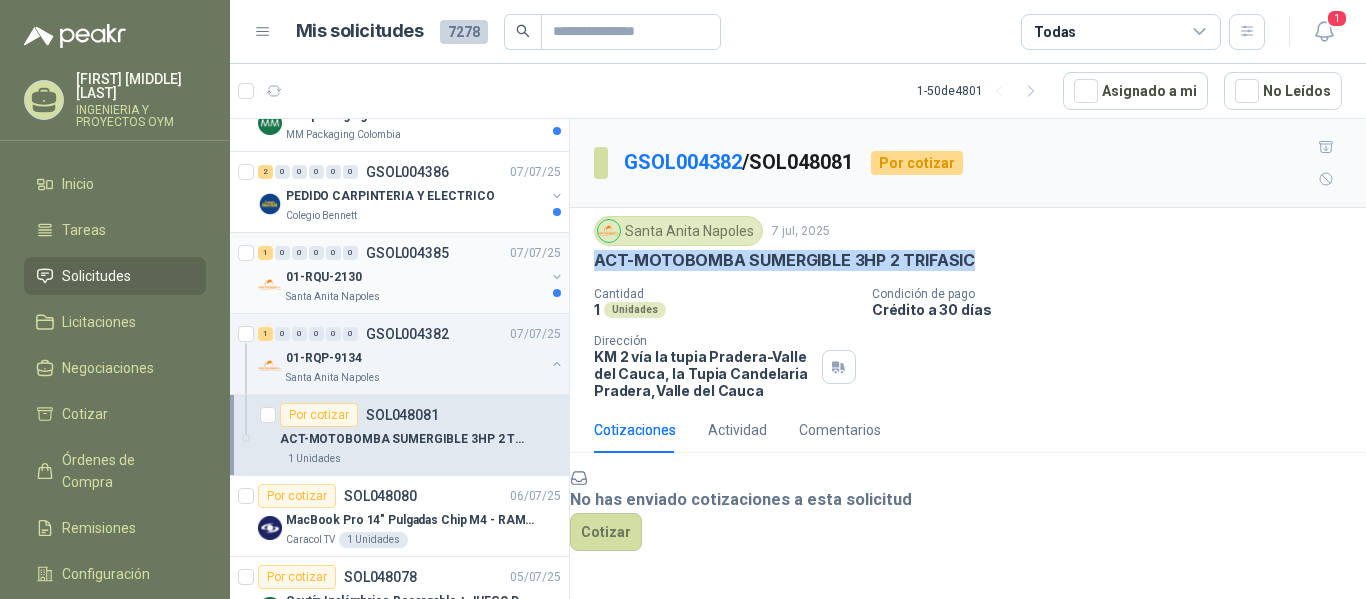 click on "01-RQU-2130" at bounding box center (415, 277) 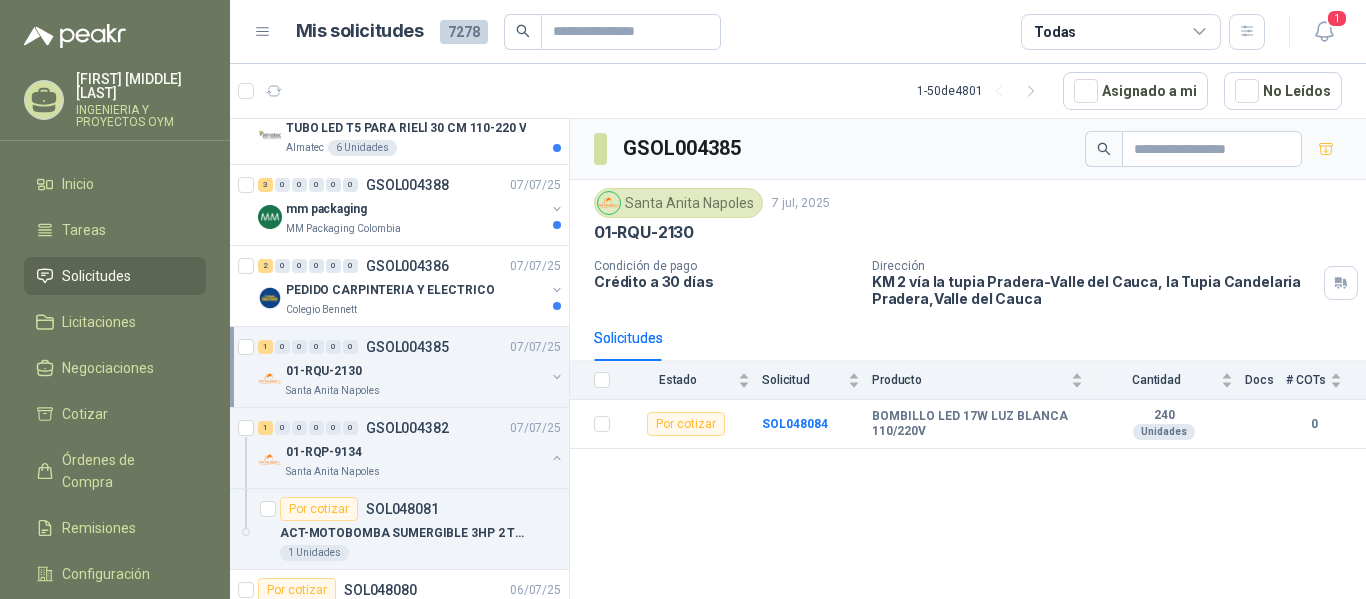 scroll, scrollTop: 891, scrollLeft: 0, axis: vertical 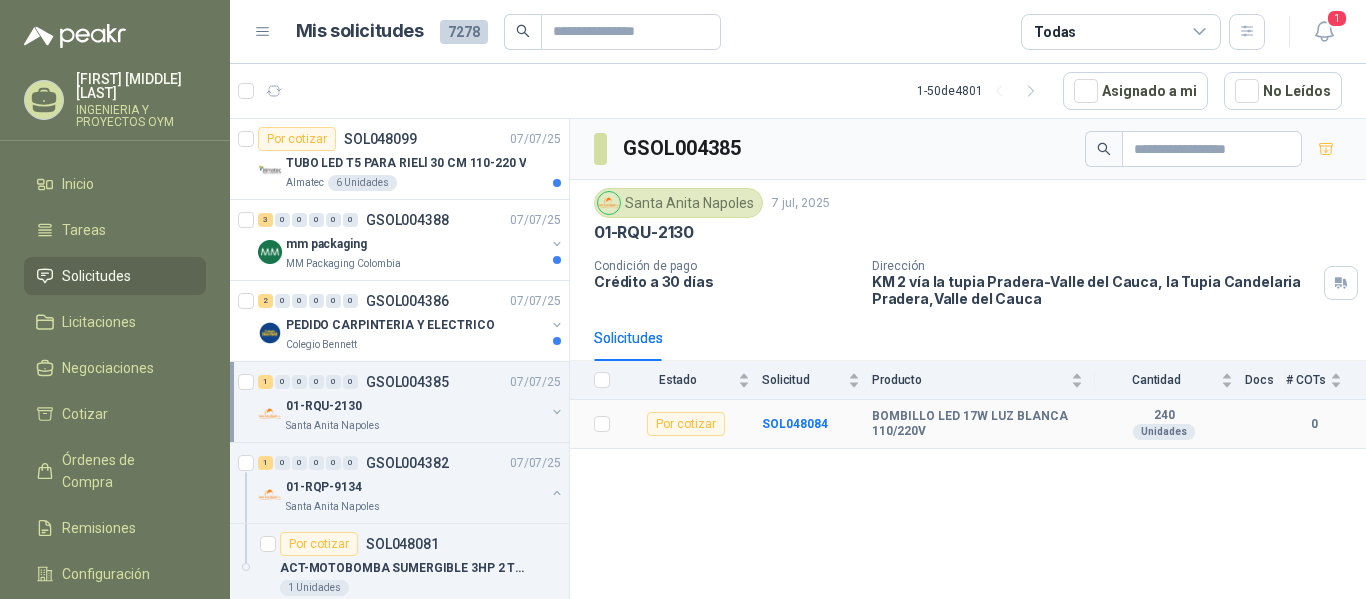 click on "BOMBILLO LED 17W LUZ BLANCA 110/220V" at bounding box center (977, 424) 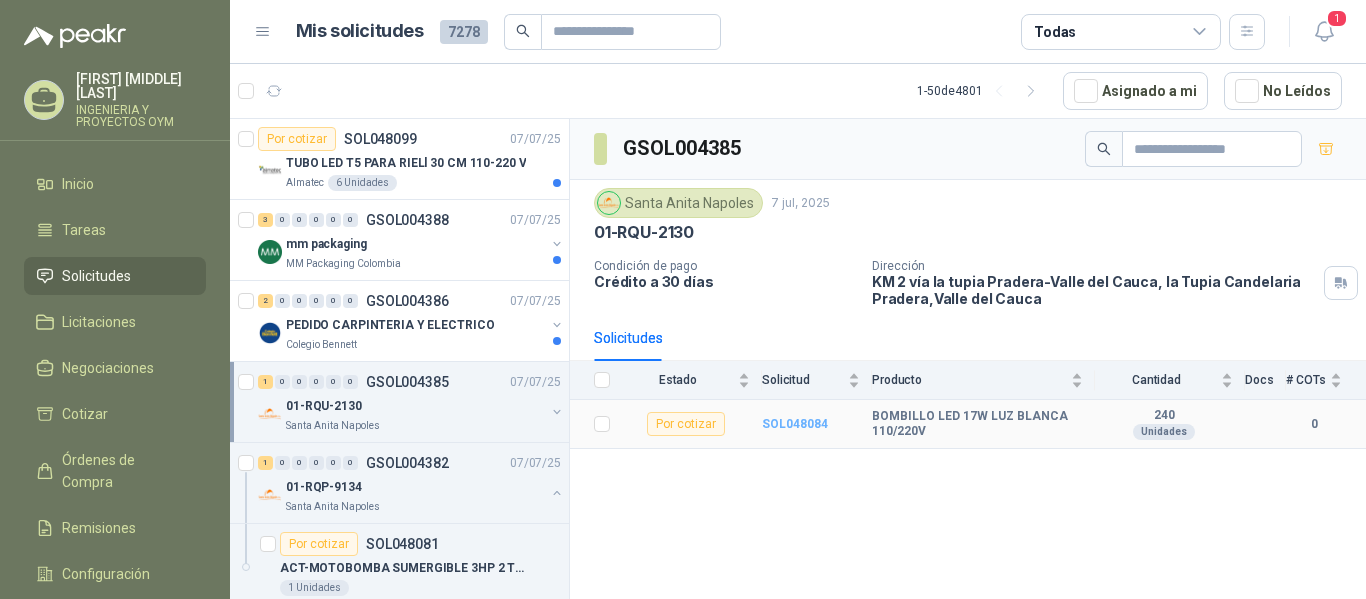 click on "SOL048084" at bounding box center [795, 424] 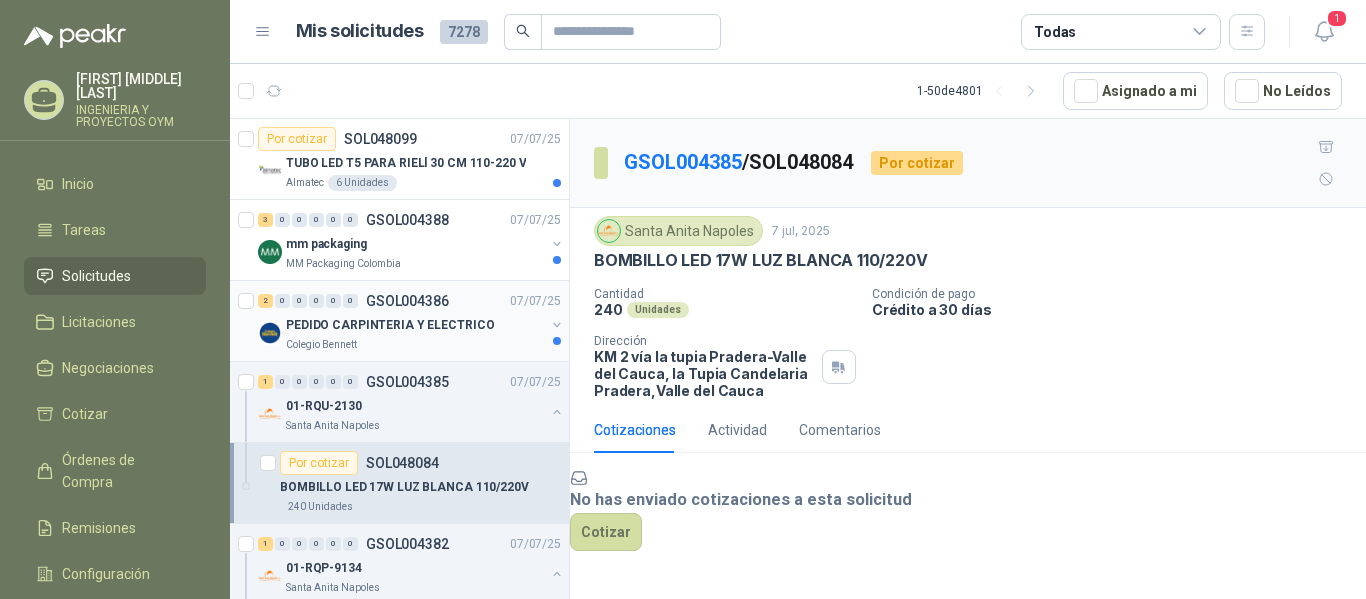 click on "PEDIDO CARPINTERIA Y ELECTRICO" at bounding box center (390, 325) 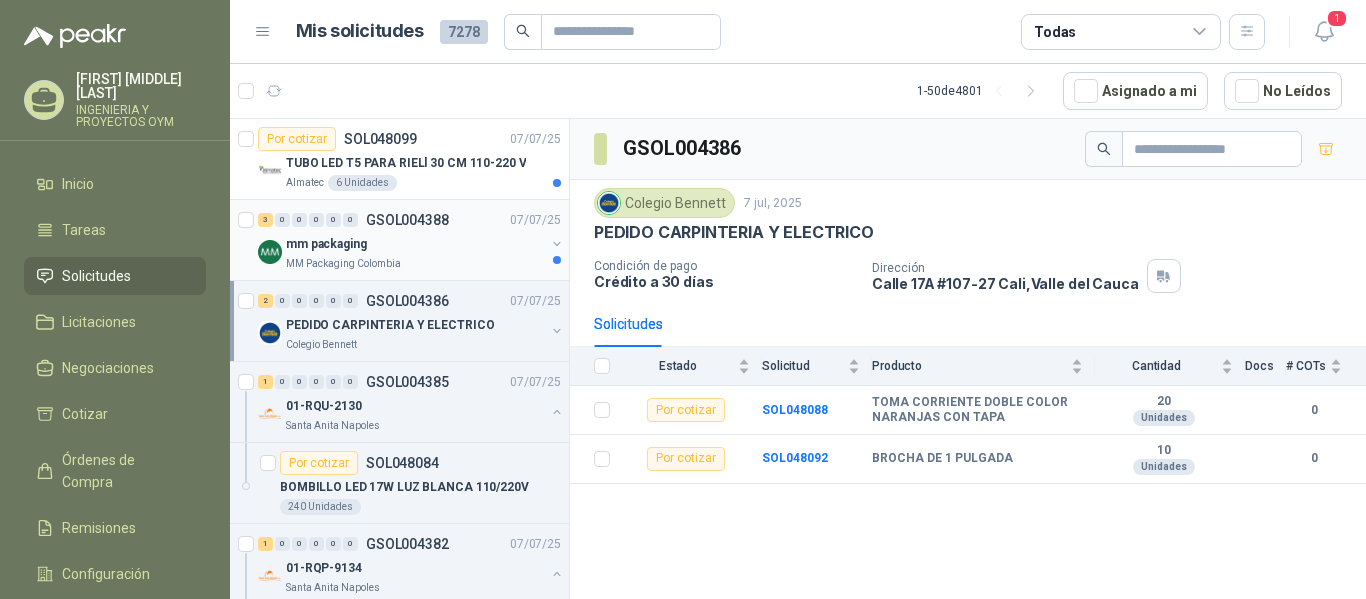click on "mm packaging" at bounding box center (415, 244) 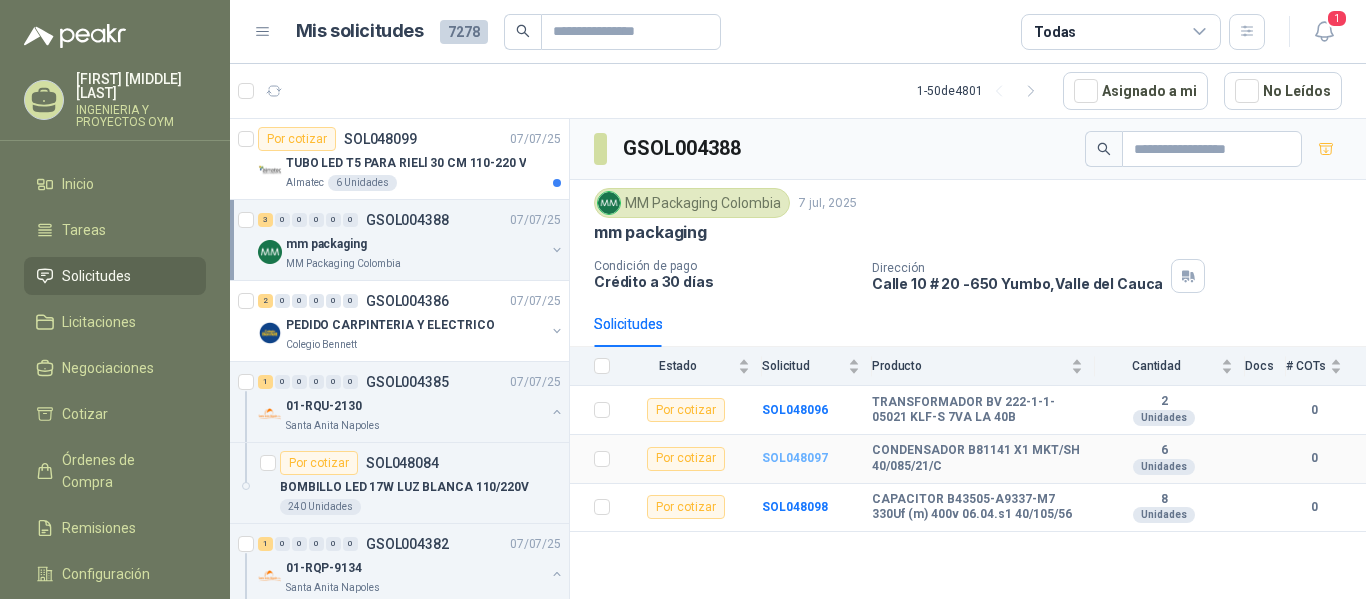 click on "SOL048097" at bounding box center [795, 458] 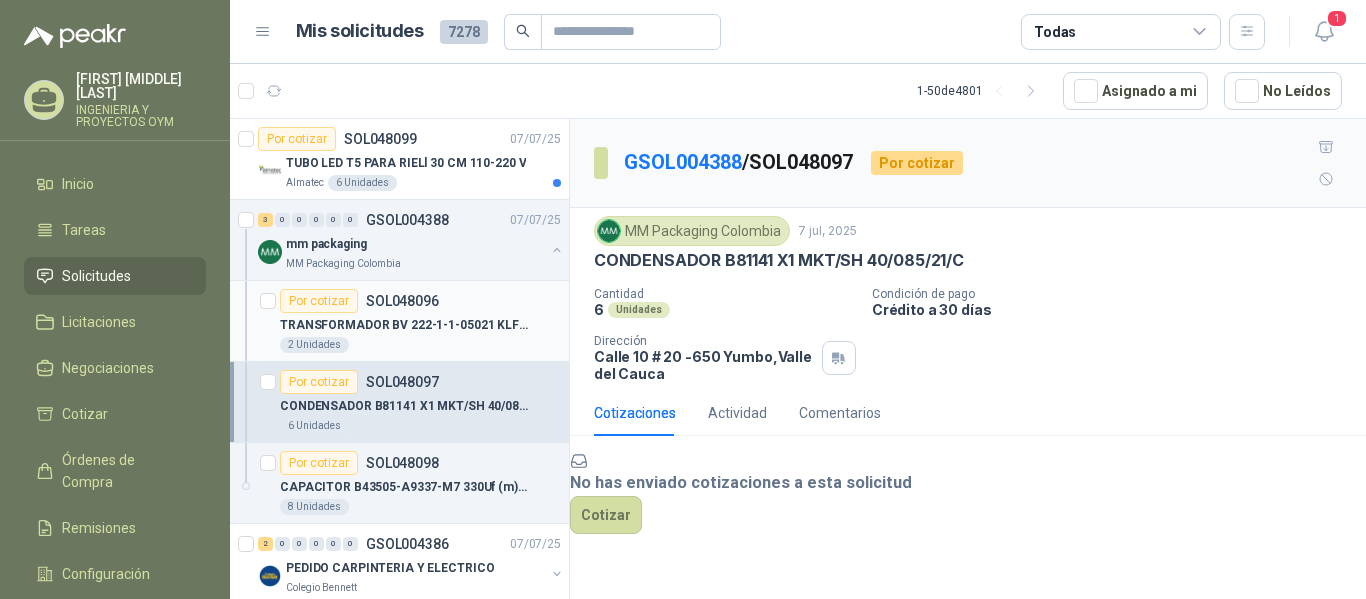 scroll, scrollTop: 1091, scrollLeft: 0, axis: vertical 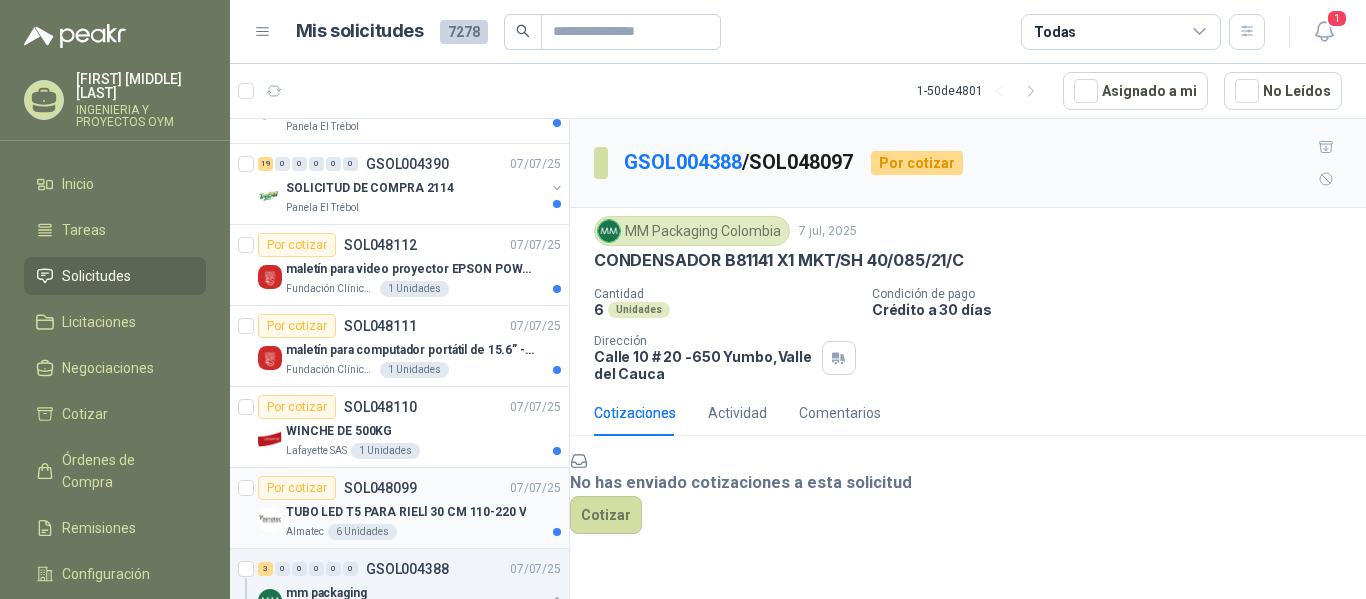 click on "TUBO LED T5 PARA RIELl 30 CM 110-220 V" at bounding box center [406, 512] 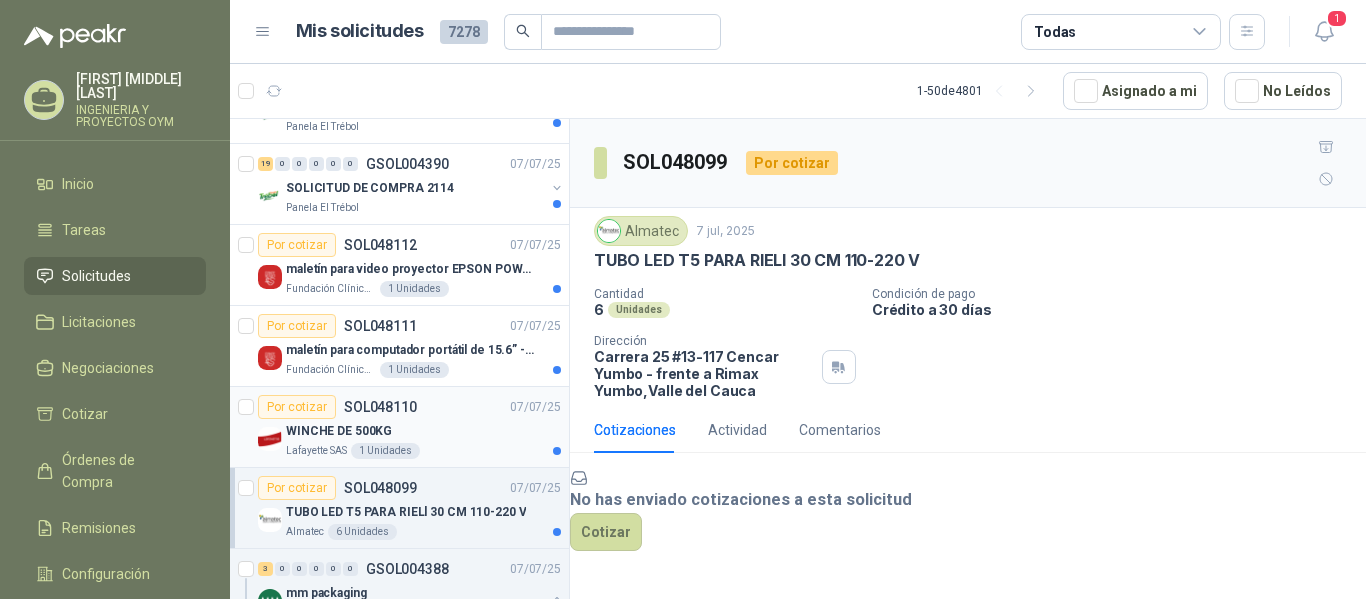 click on "WINCHE DE 500KG" at bounding box center [339, 431] 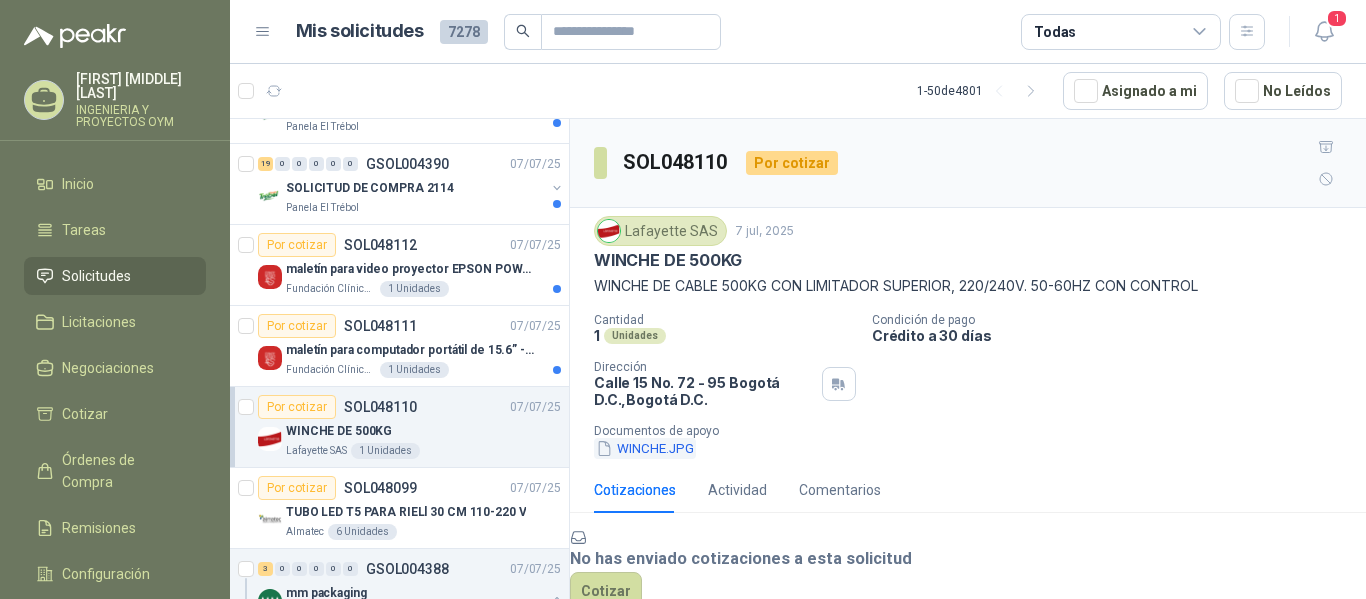 click on "WINCHE.JPG" at bounding box center [645, 448] 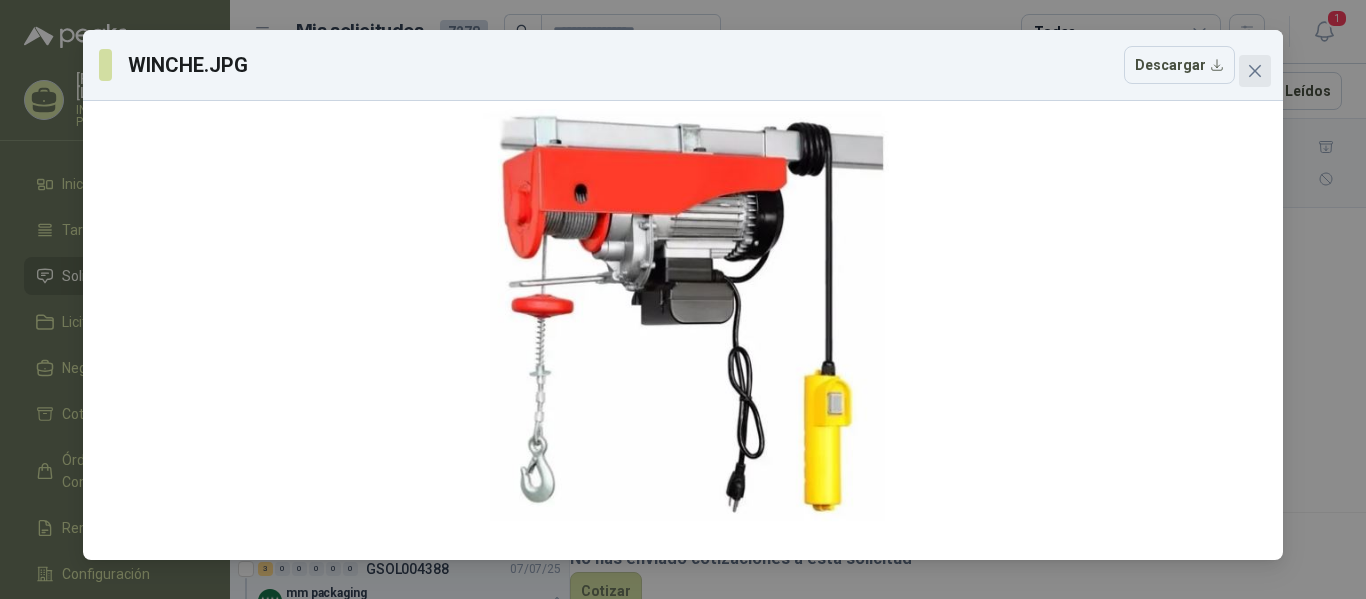 click at bounding box center (1255, 71) 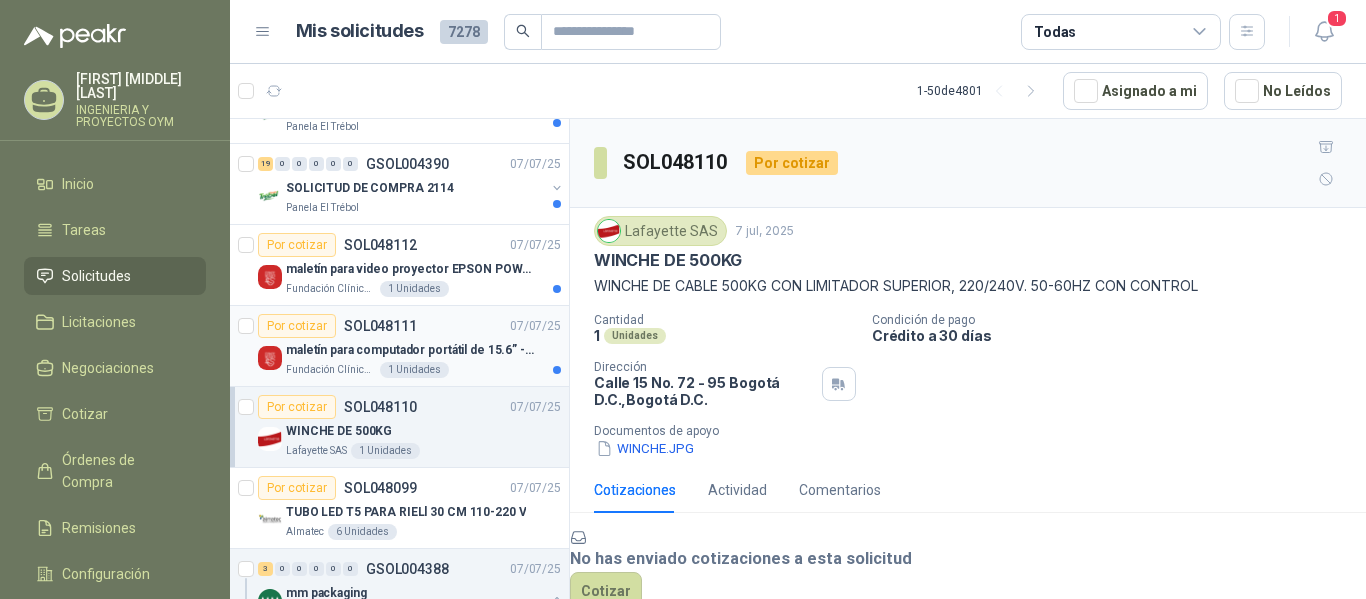 click on "maletín para computador portátil de 15.6” - 16”." at bounding box center (410, 350) 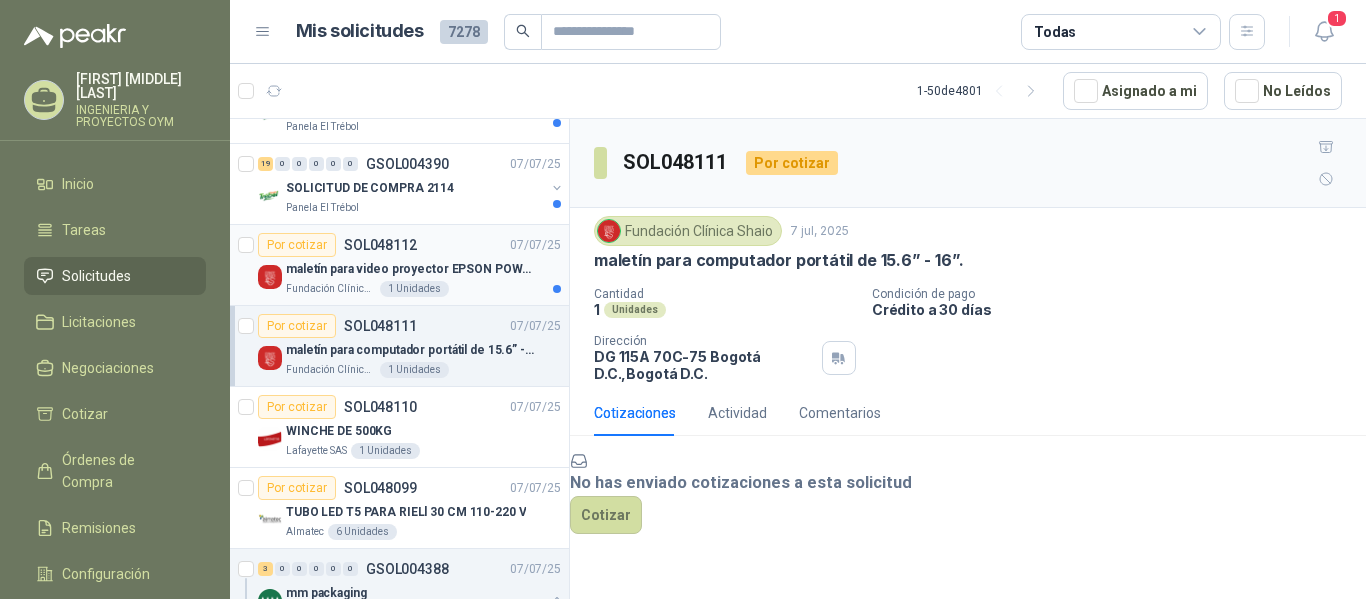 click on "maletín para video proyector  EPSON POWER LITE E20 (30 cm x 24.cm x 9.1 cm ) y peso (2.7 km)" at bounding box center (410, 269) 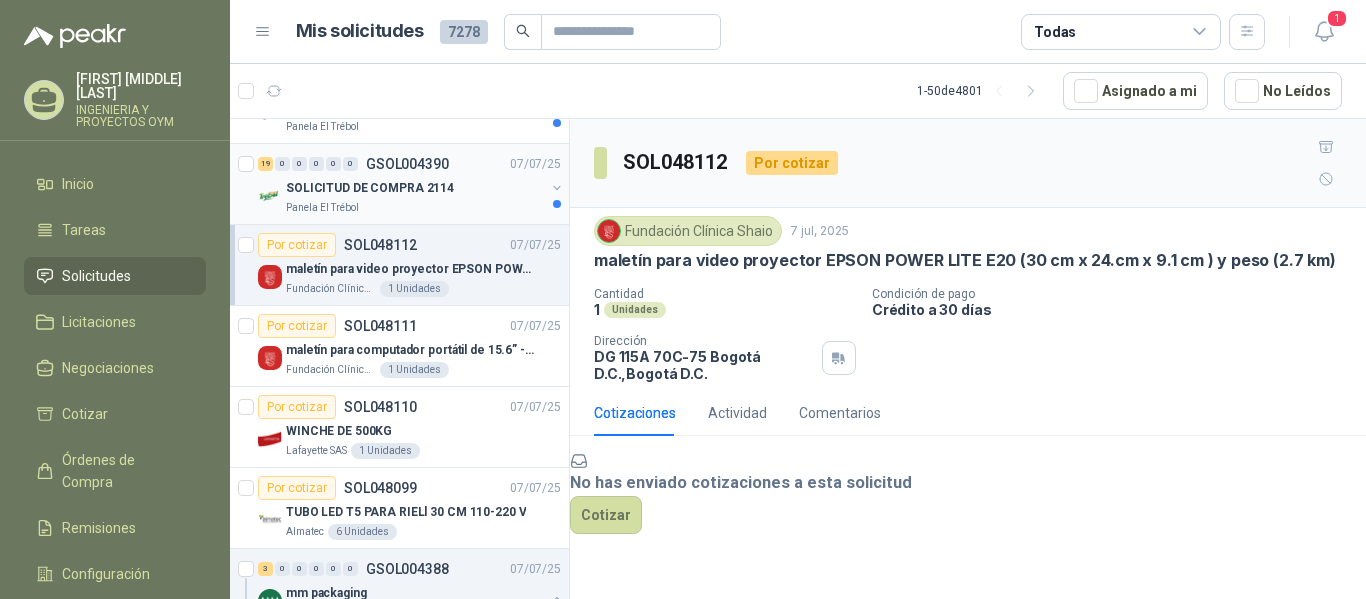 click on "Panela El Trébol" at bounding box center [415, 208] 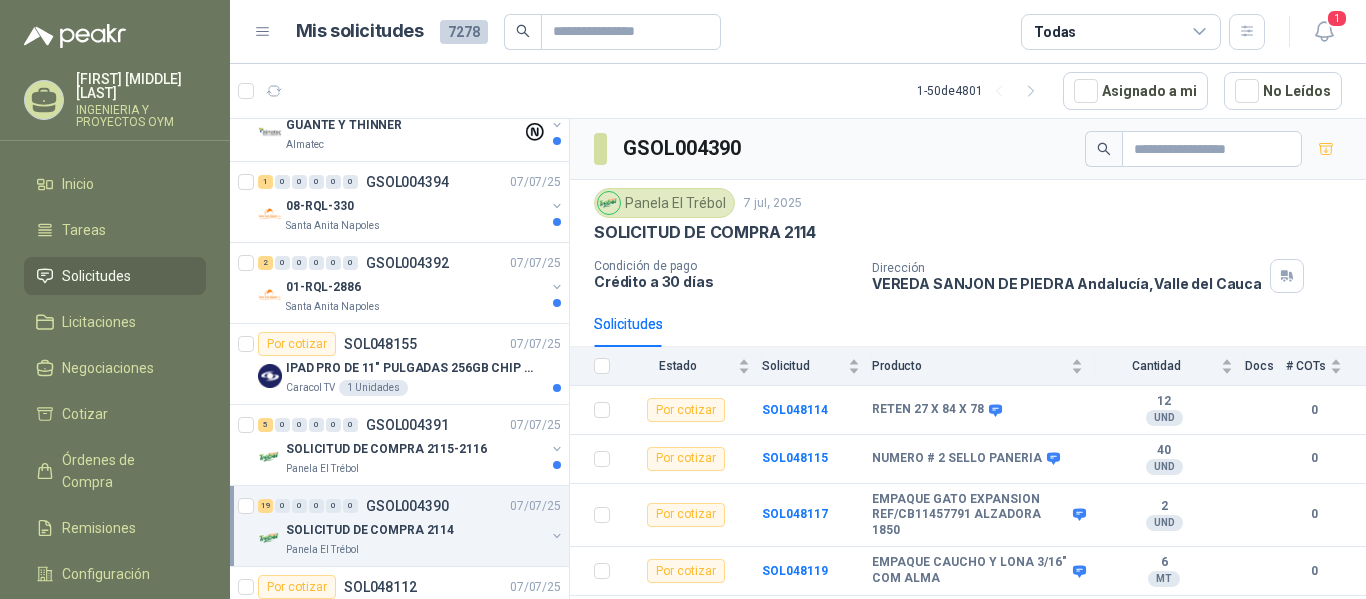 scroll, scrollTop: 229, scrollLeft: 0, axis: vertical 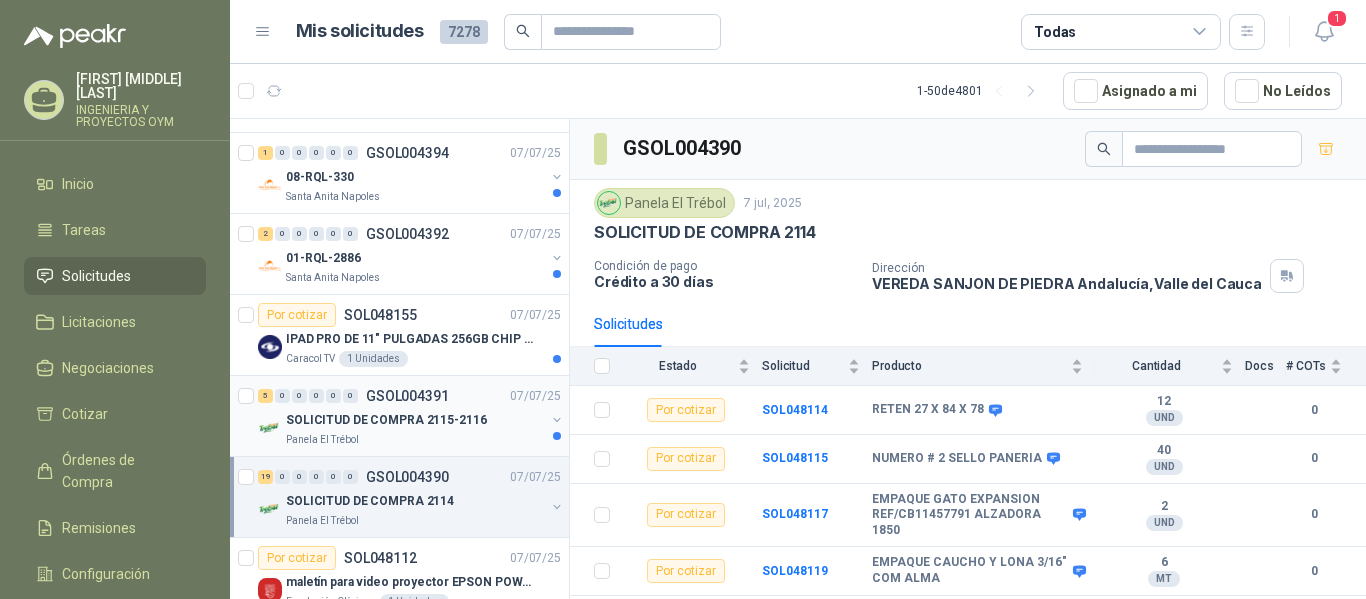 click on "5   0   0   0   0   0   GSOL004391 07/07/25" at bounding box center (411, 396) 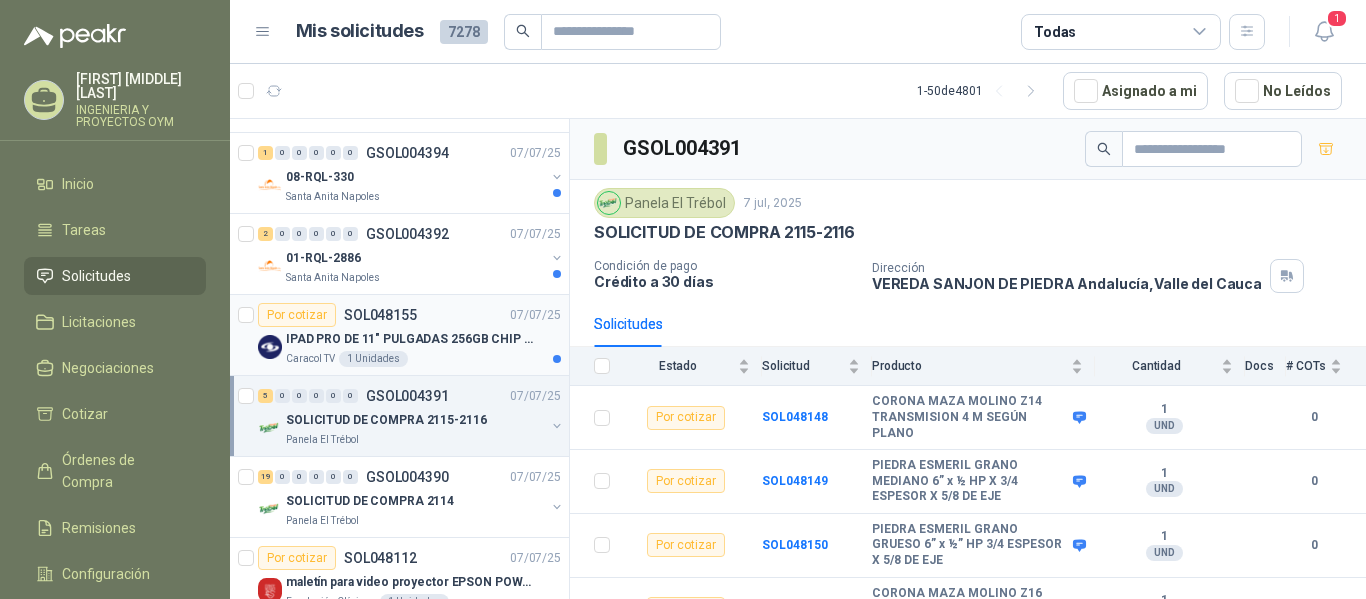 click on "Por cotizar SOL048155 07/07/25" at bounding box center (409, 315) 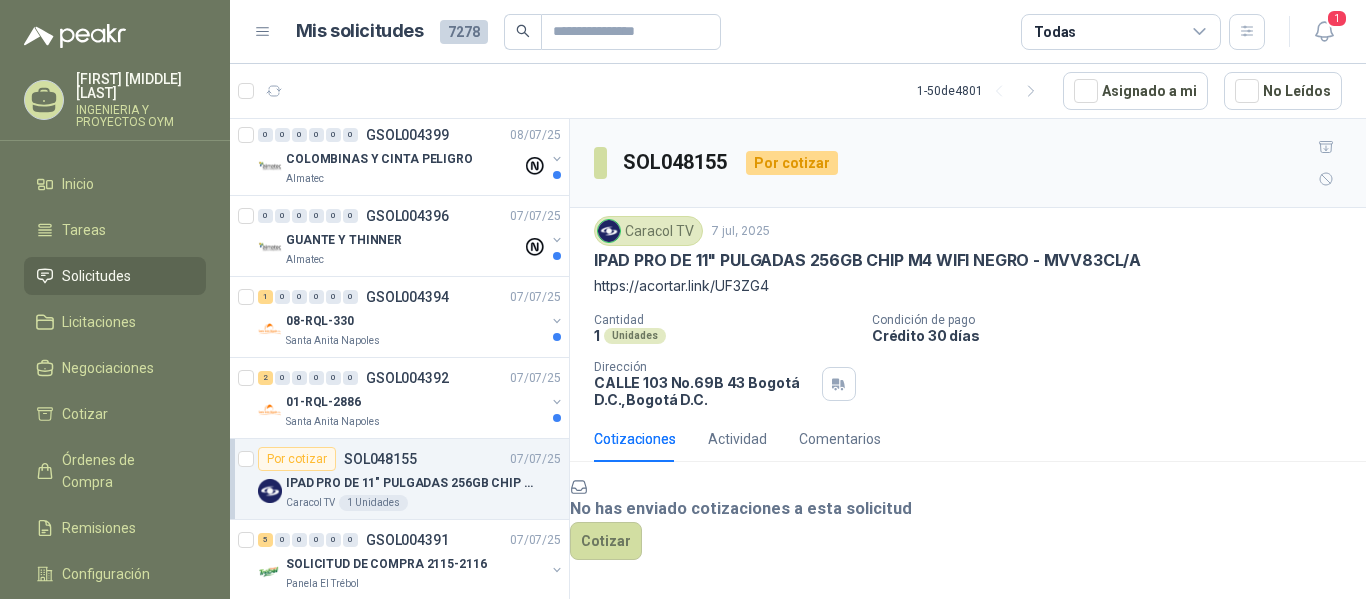 scroll, scrollTop: 67, scrollLeft: 0, axis: vertical 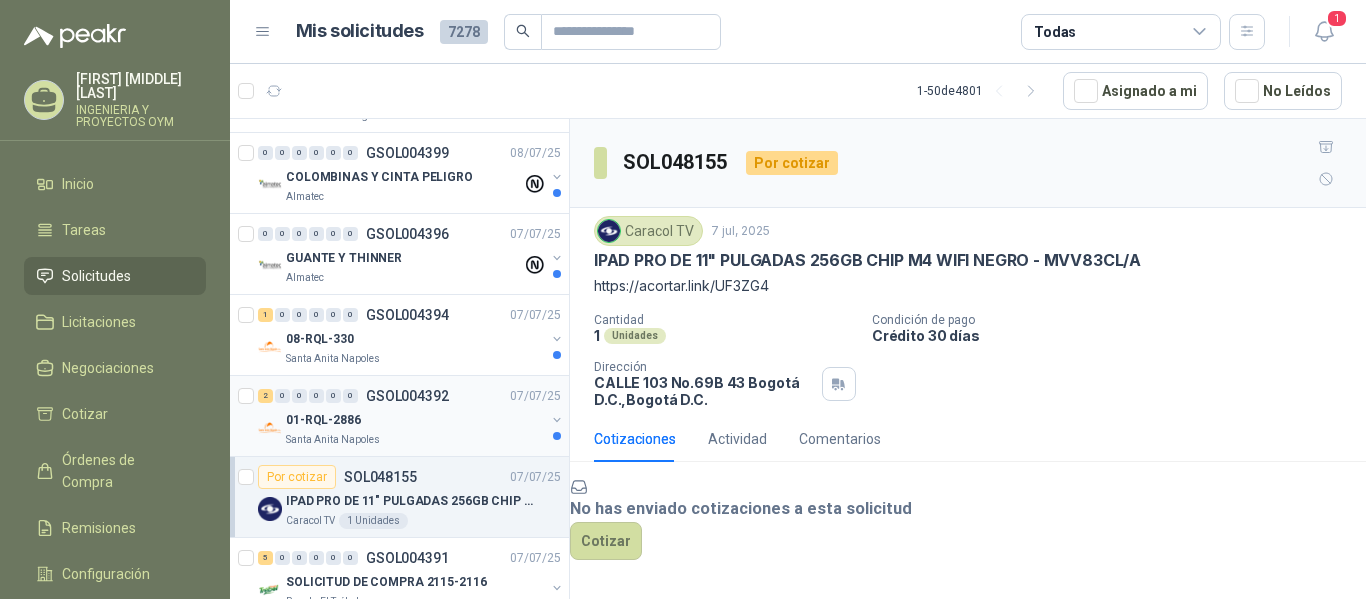 click on "01-RQL-2886" at bounding box center (415, 420) 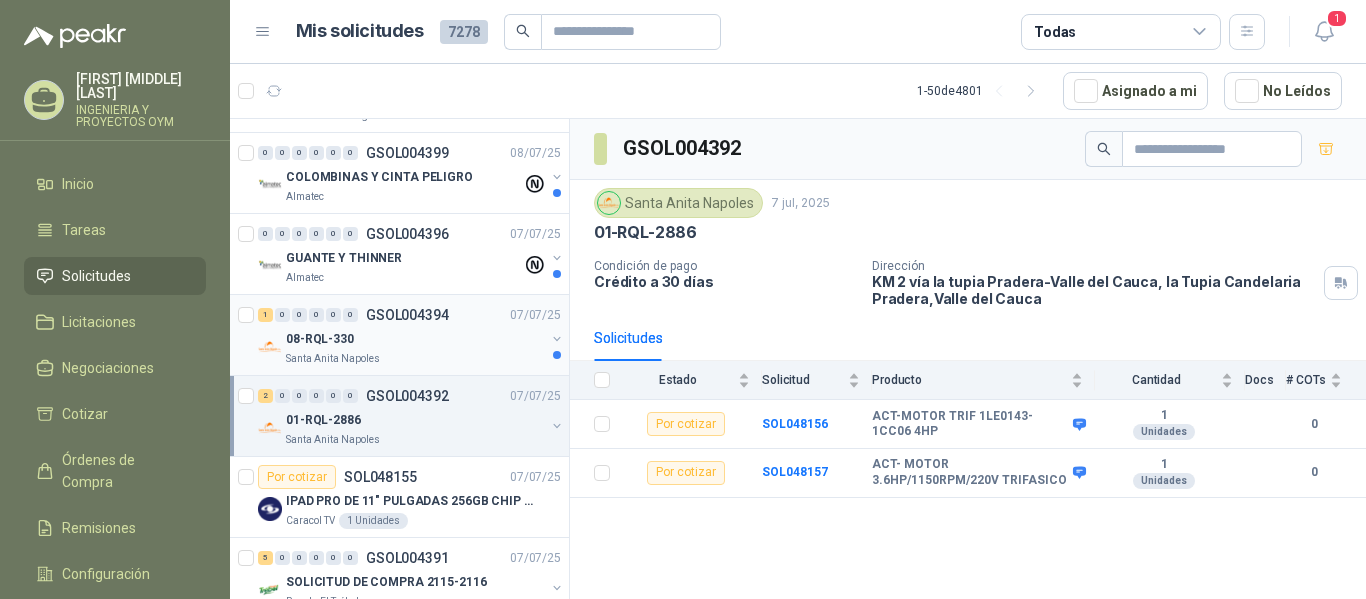 click on "08-RQL-330" at bounding box center (415, 339) 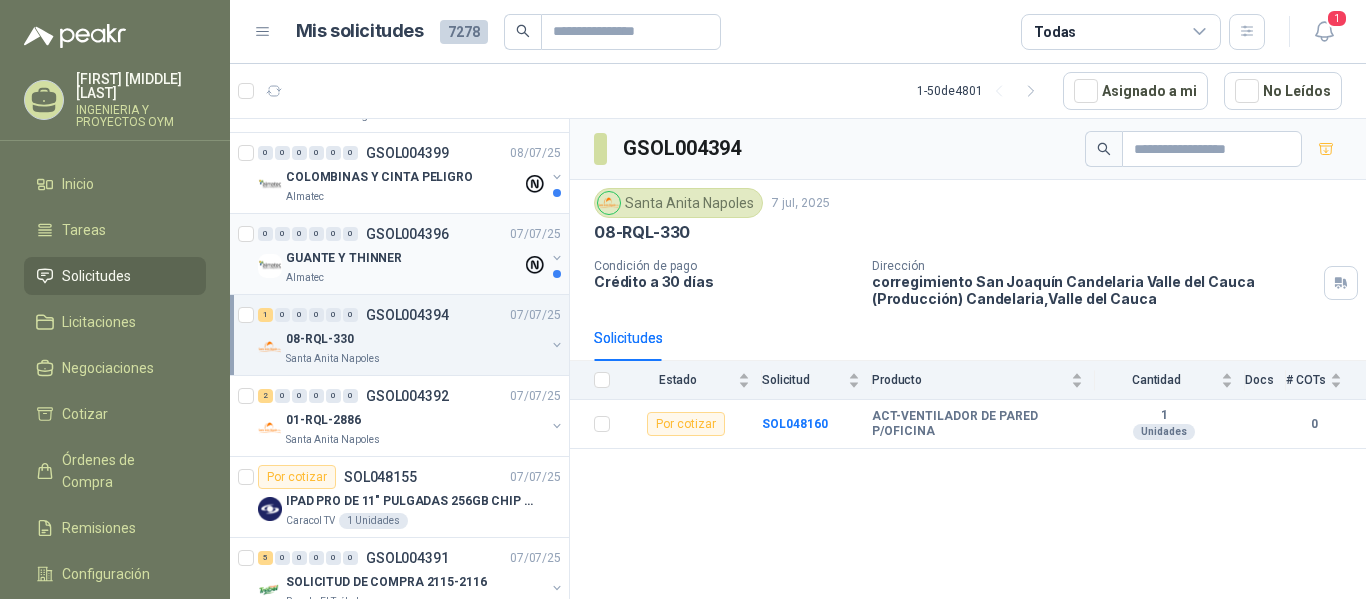 click on "GUANTE Y THINNER" at bounding box center [404, 258] 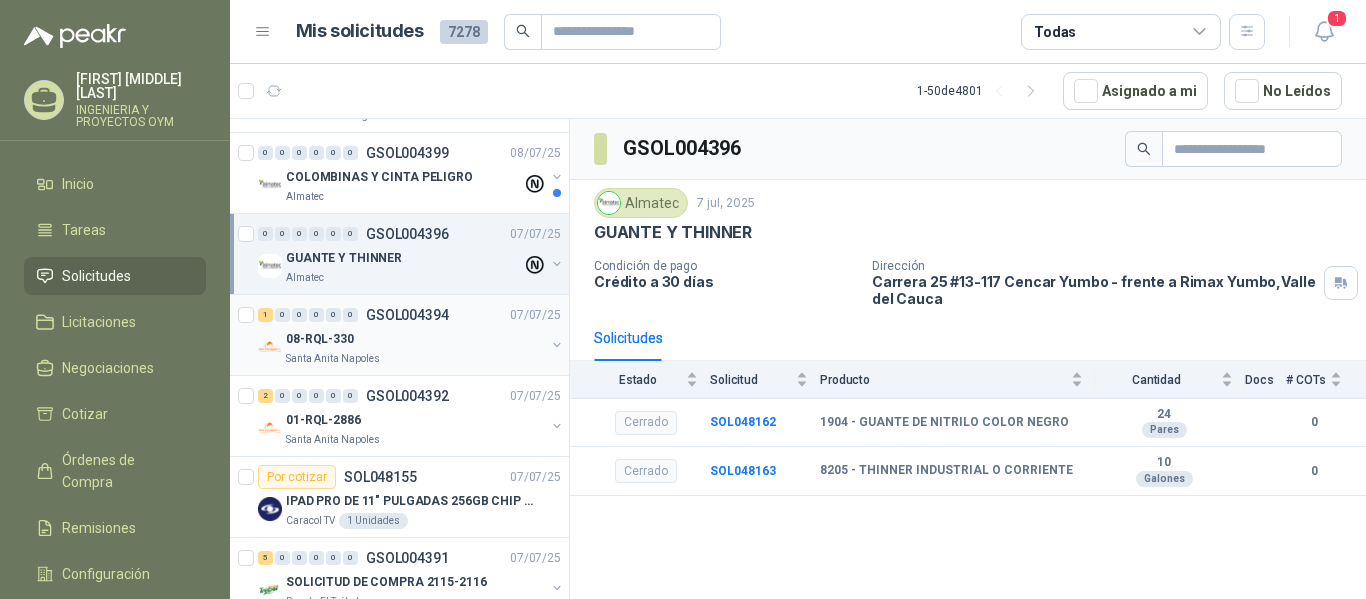 click on "GSOL004394" at bounding box center (407, 315) 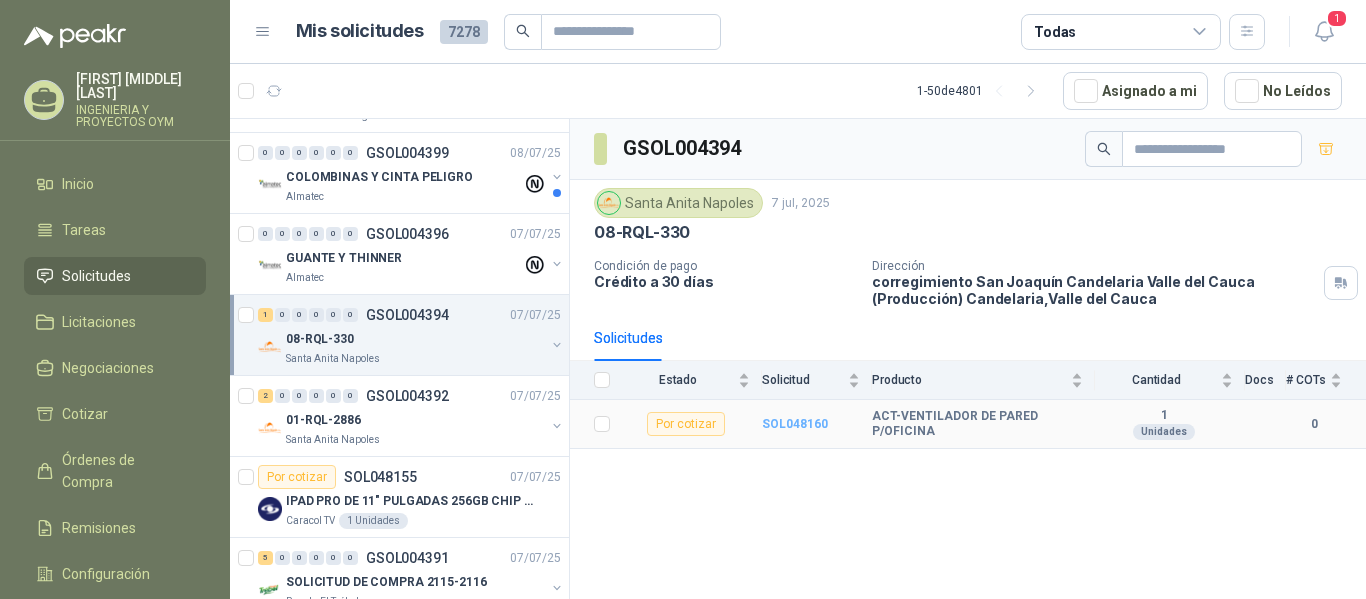 click on "SOL048160" at bounding box center [795, 424] 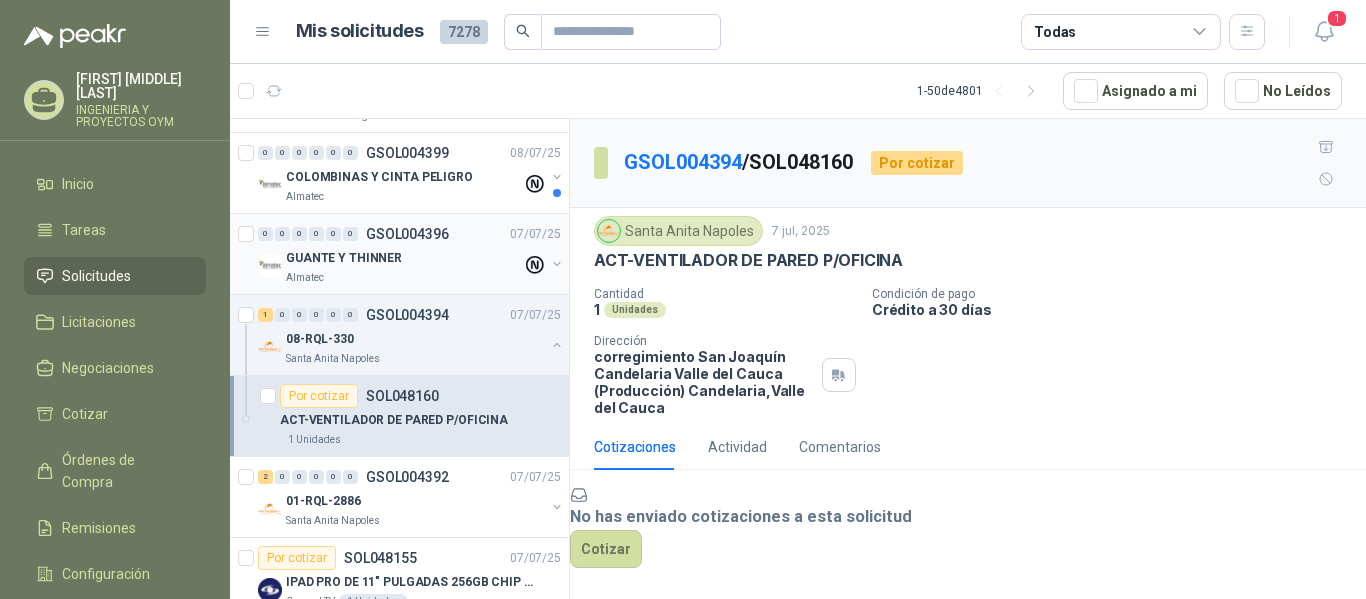 click on "GUANTE Y THINNER" at bounding box center [344, 258] 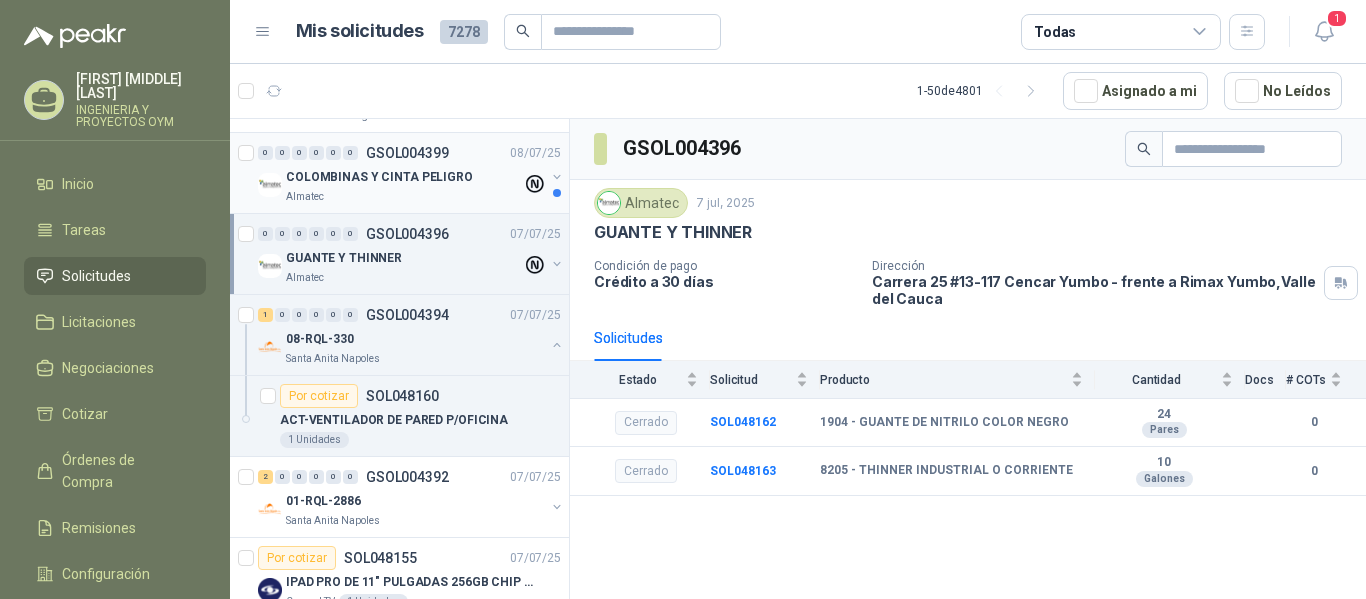 click on "Almatec" at bounding box center [404, 197] 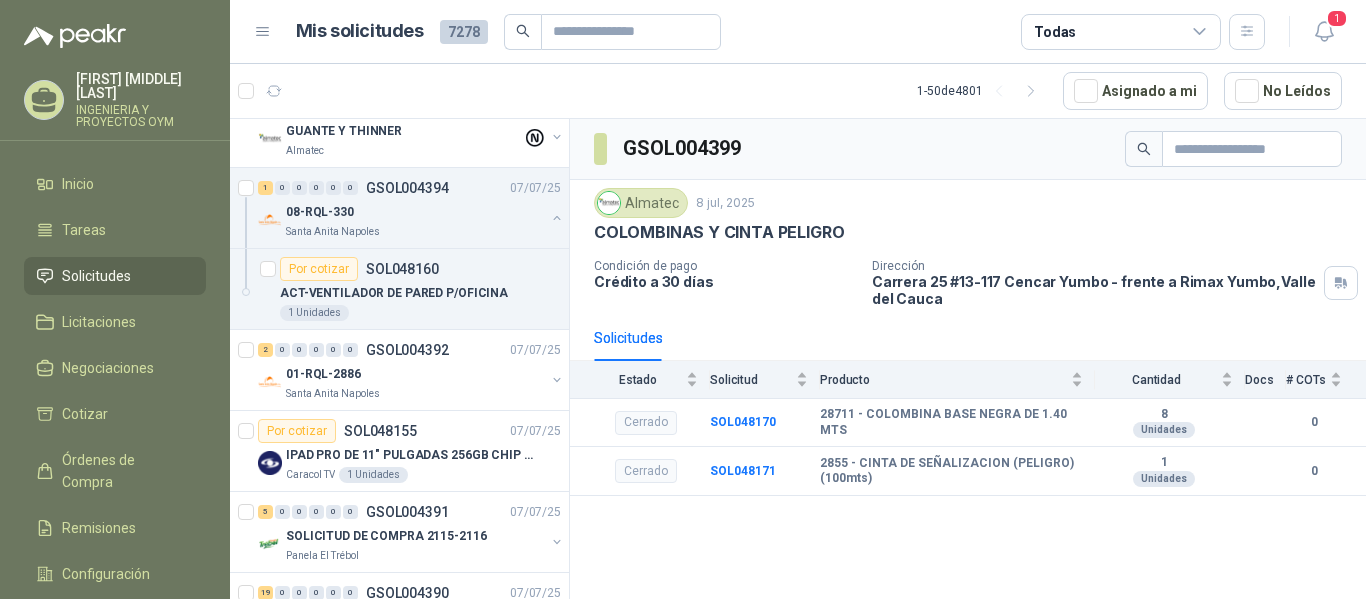 scroll, scrollTop: 0, scrollLeft: 0, axis: both 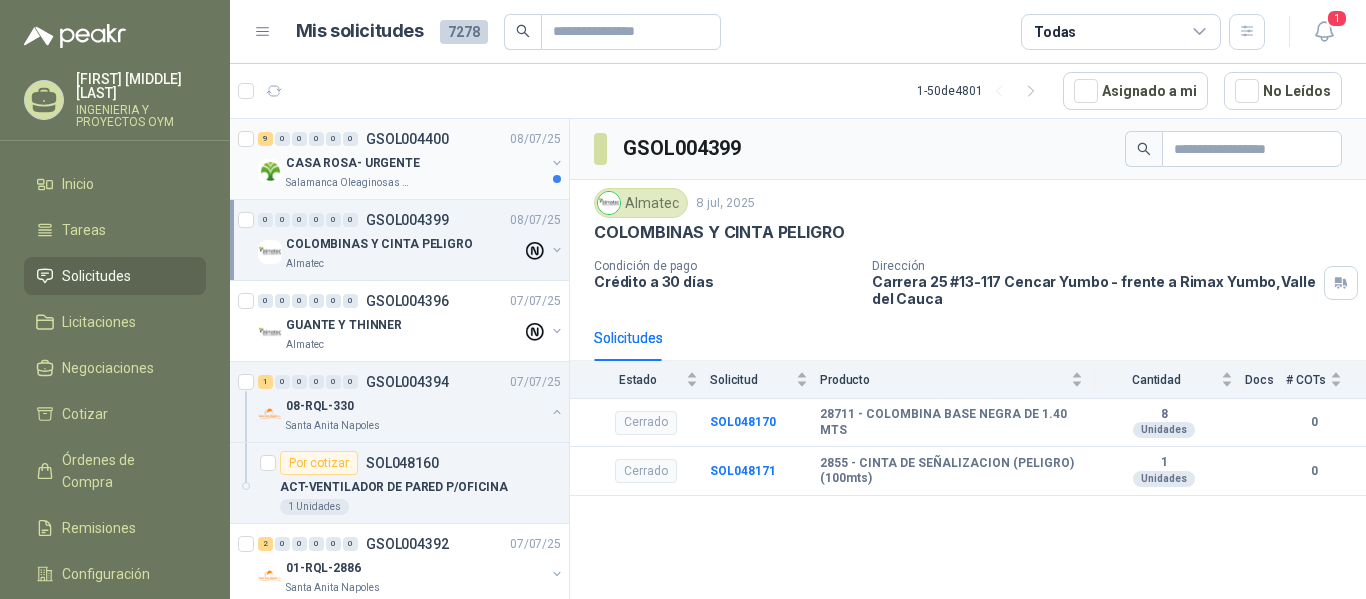 click on "CASA ROSA- URGENTE" at bounding box center (353, 163) 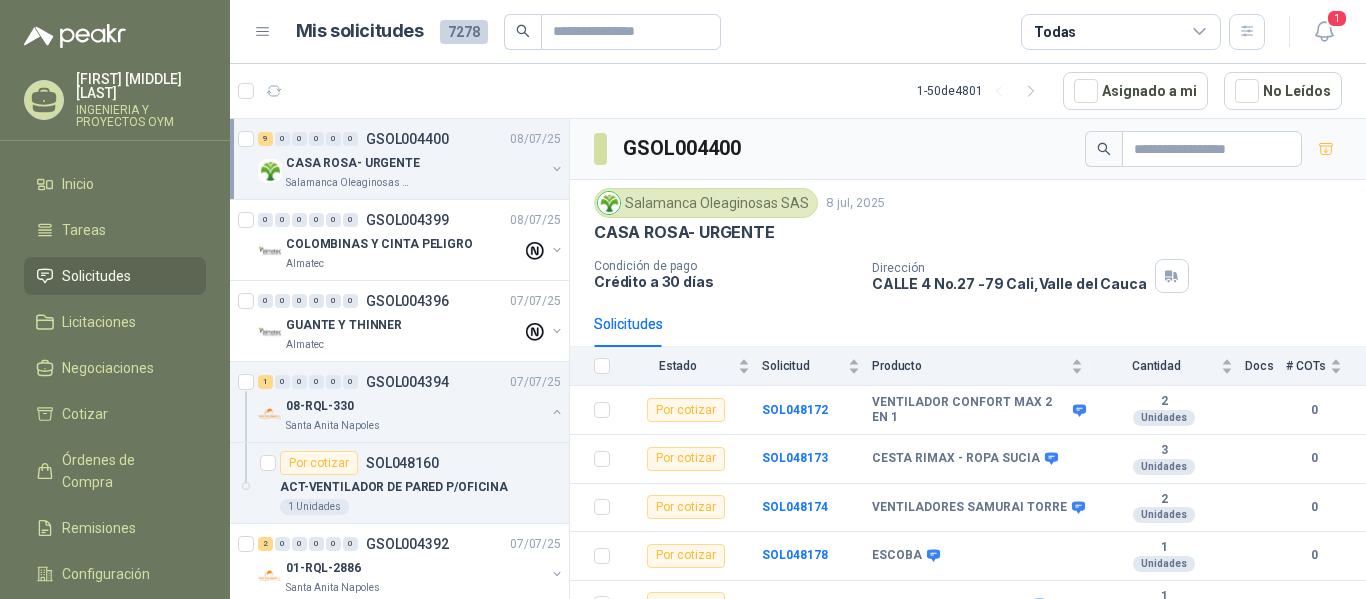 click on "Solicitudes" at bounding box center [115, 276] 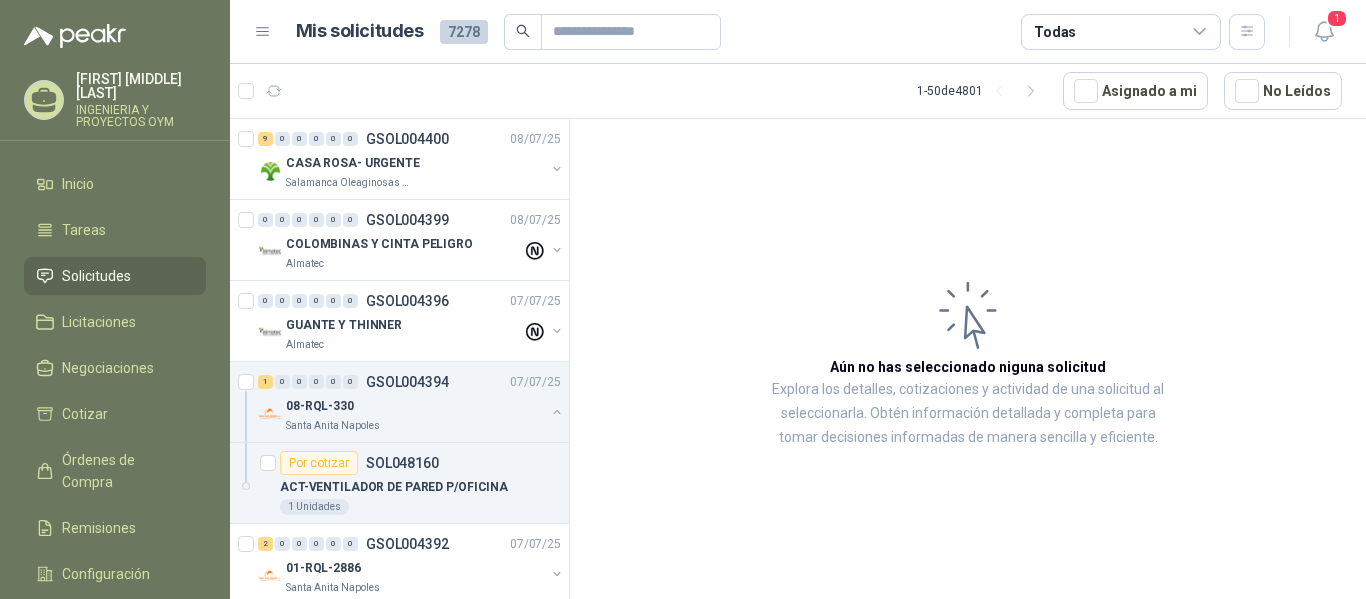 click on "Solicitudes" at bounding box center [96, 276] 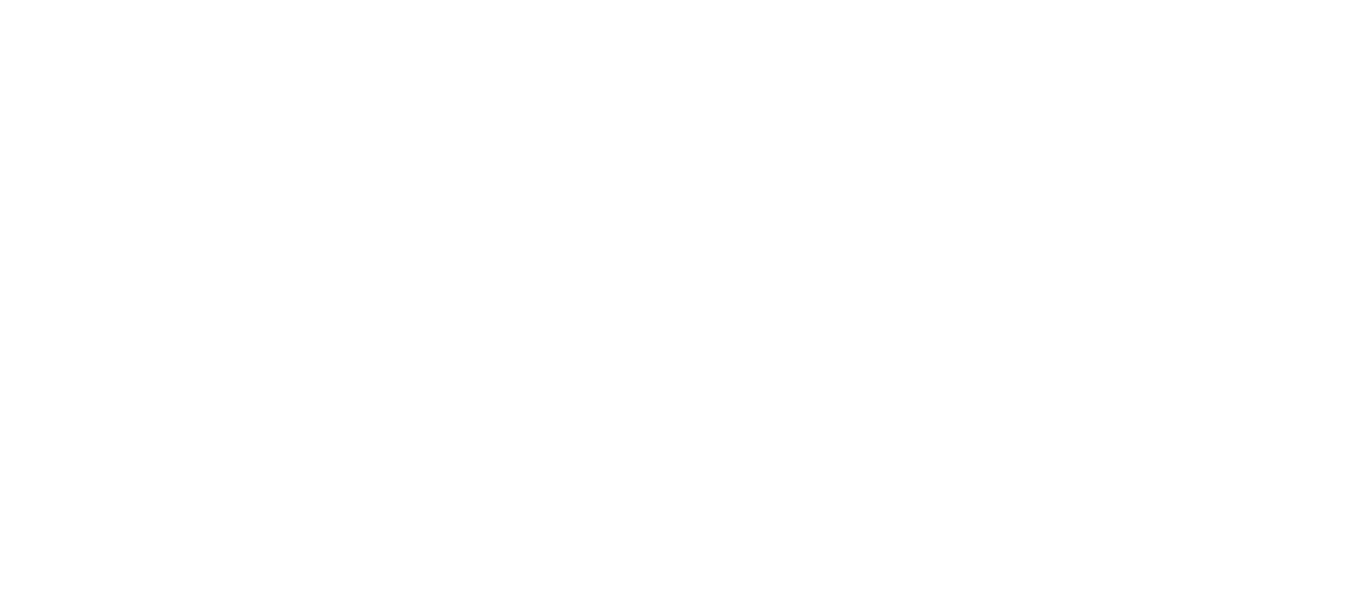 scroll, scrollTop: 0, scrollLeft: 0, axis: both 